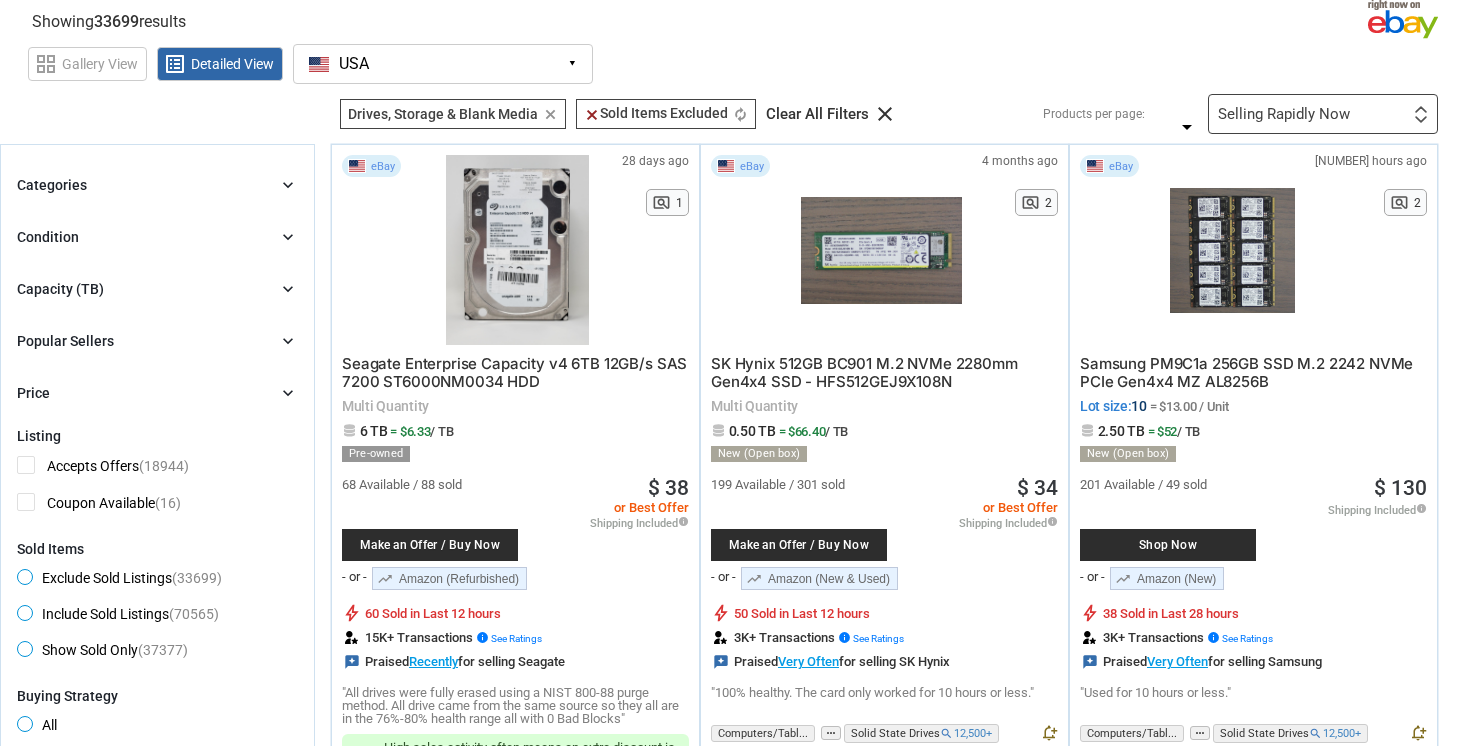 scroll, scrollTop: 0, scrollLeft: 0, axis: both 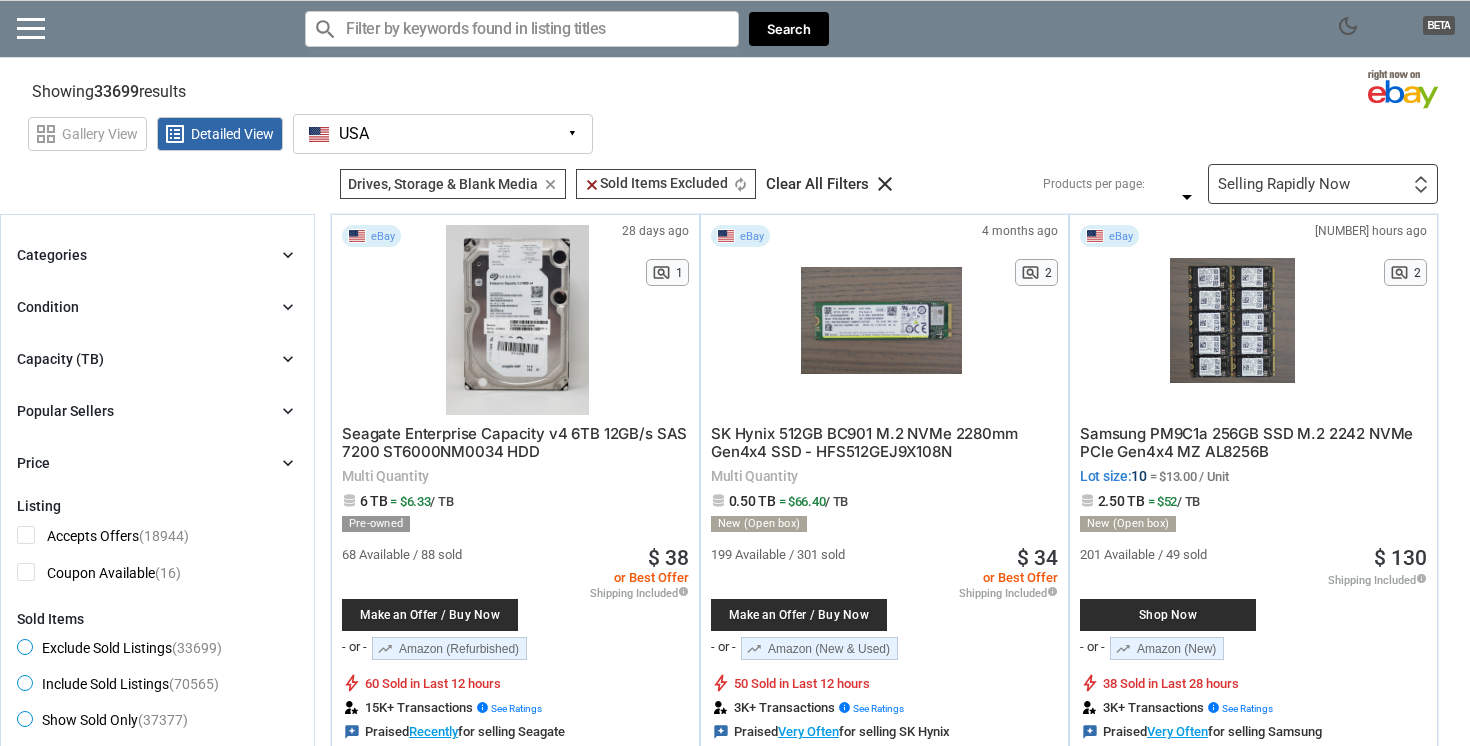 click on "Condition
chevron_right" at bounding box center [157, 307] 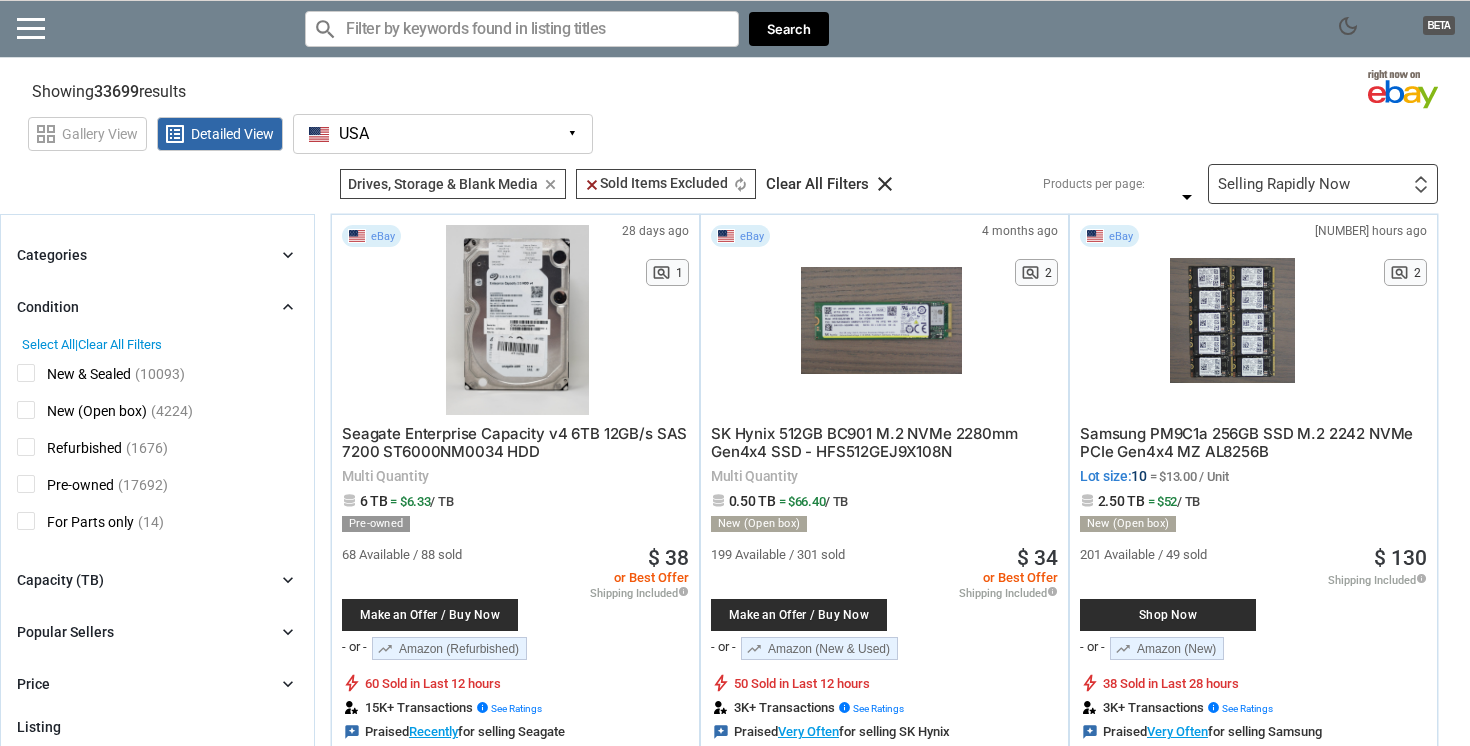 click on "Categories
chevron_right" at bounding box center [157, 255] 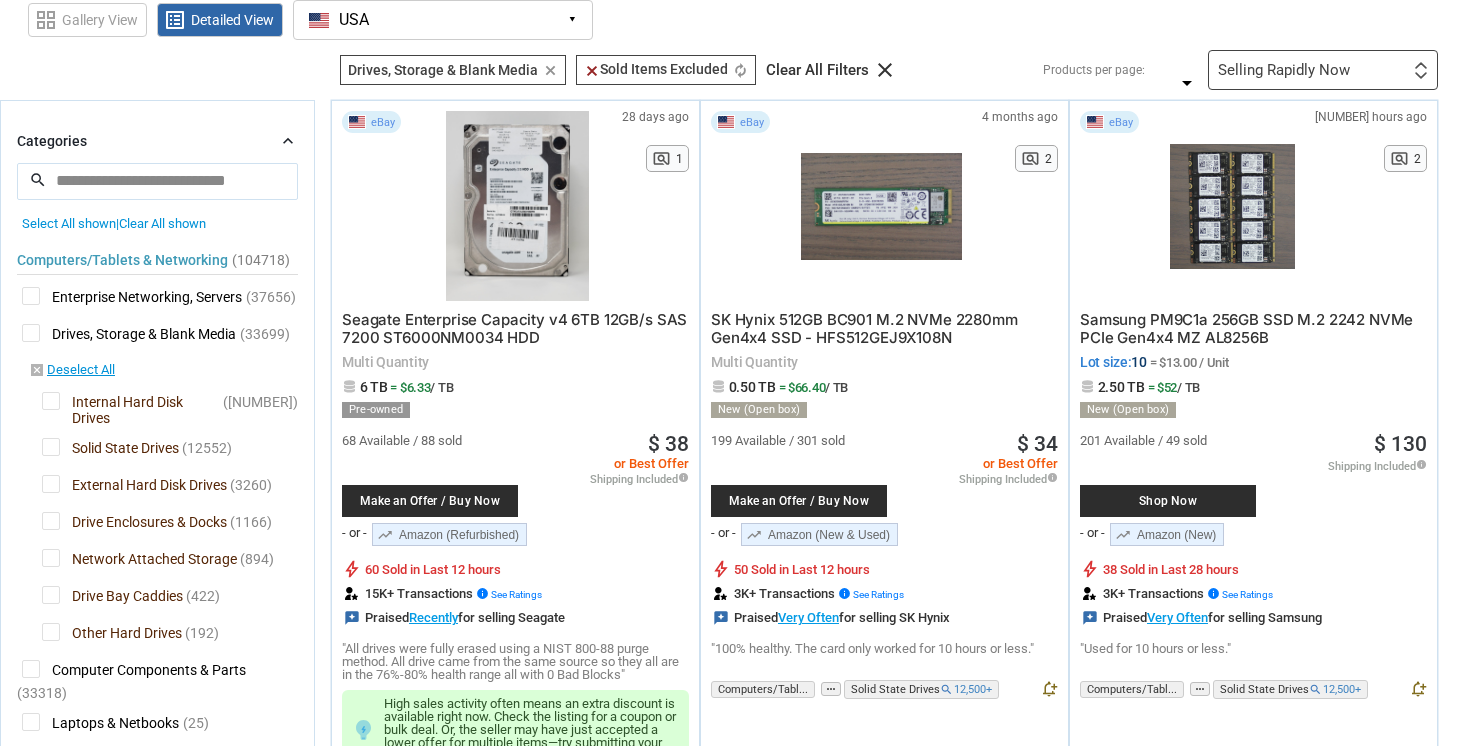 scroll, scrollTop: 119, scrollLeft: 0, axis: vertical 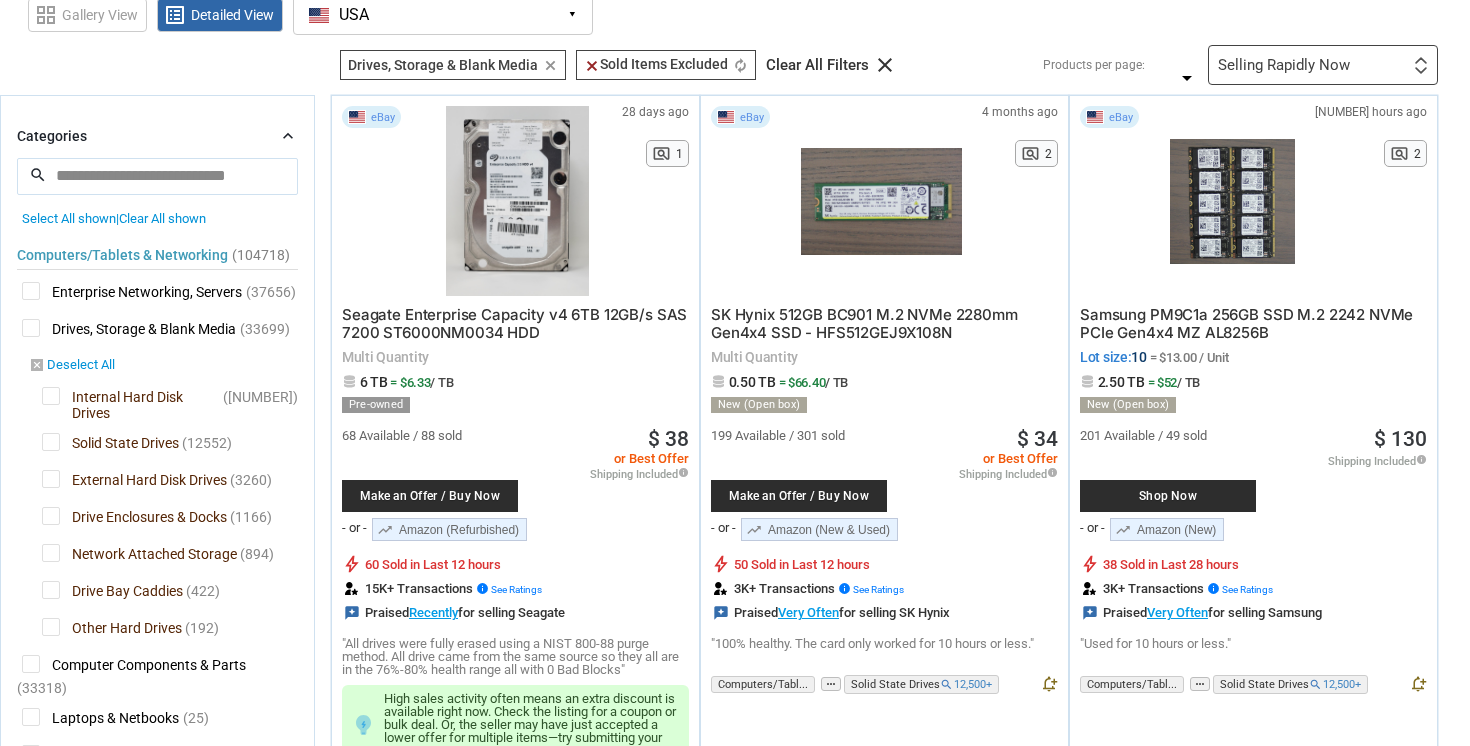 click on "disabled_by_default" at bounding box center [37, 365] 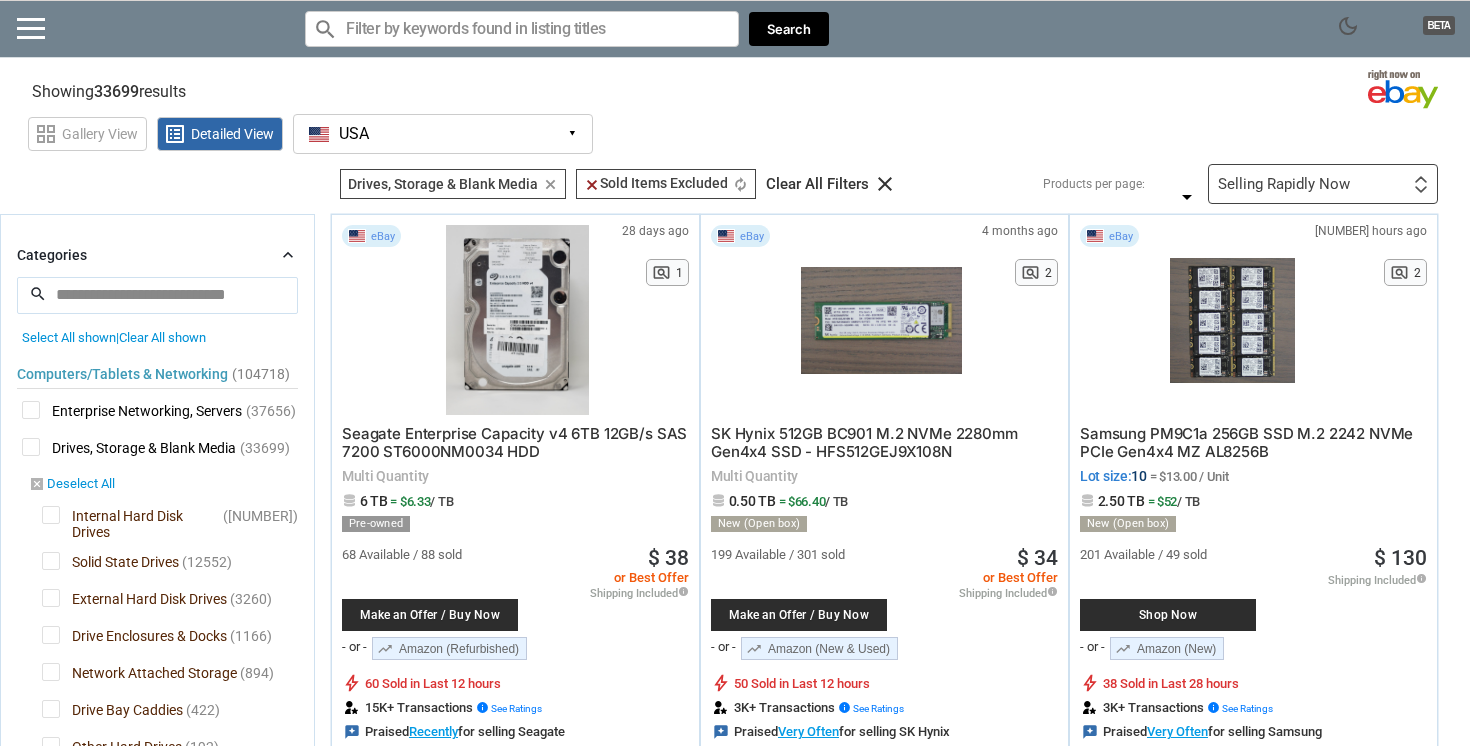 click on "disabled_by_default Deselect All" at bounding box center (72, 485) 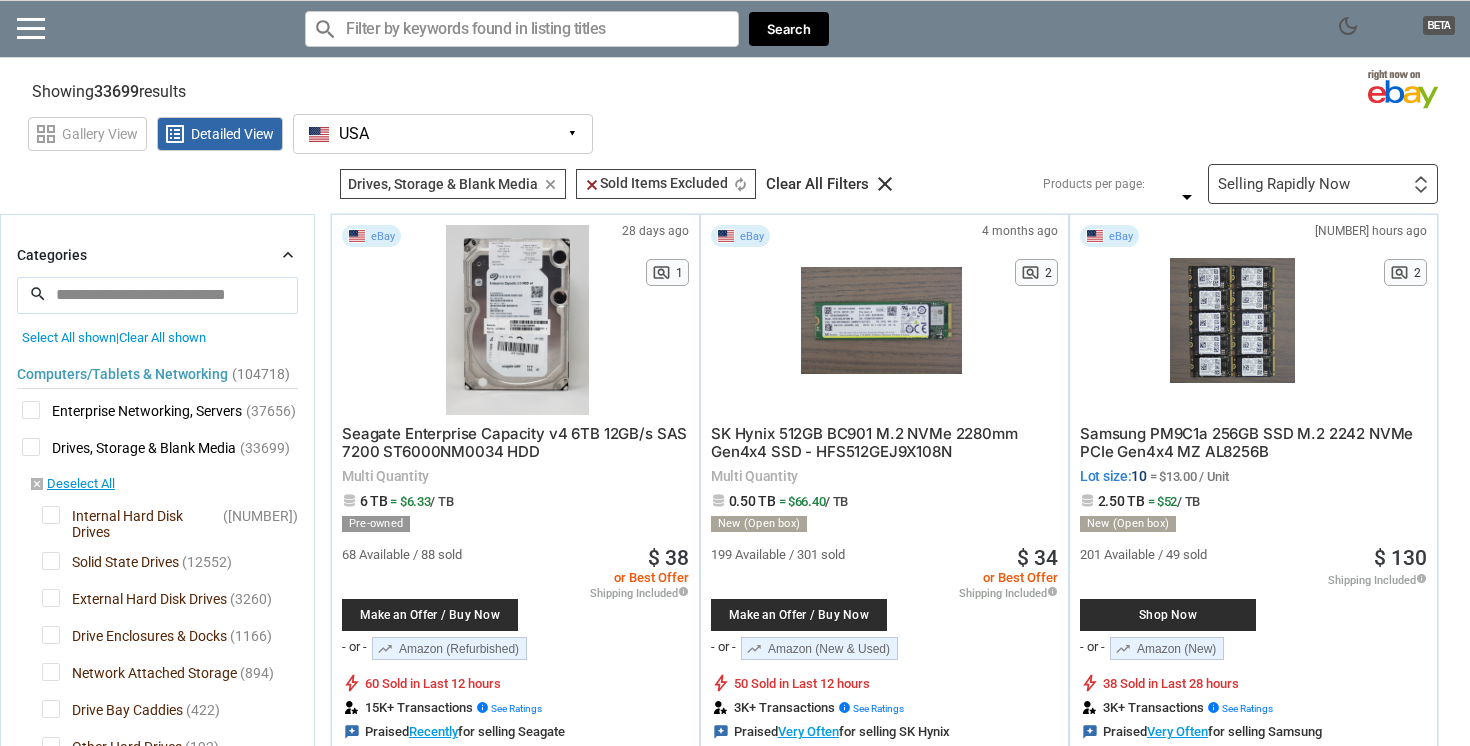 click on "Drives, Storage & Blank Media" at bounding box center [129, 450] 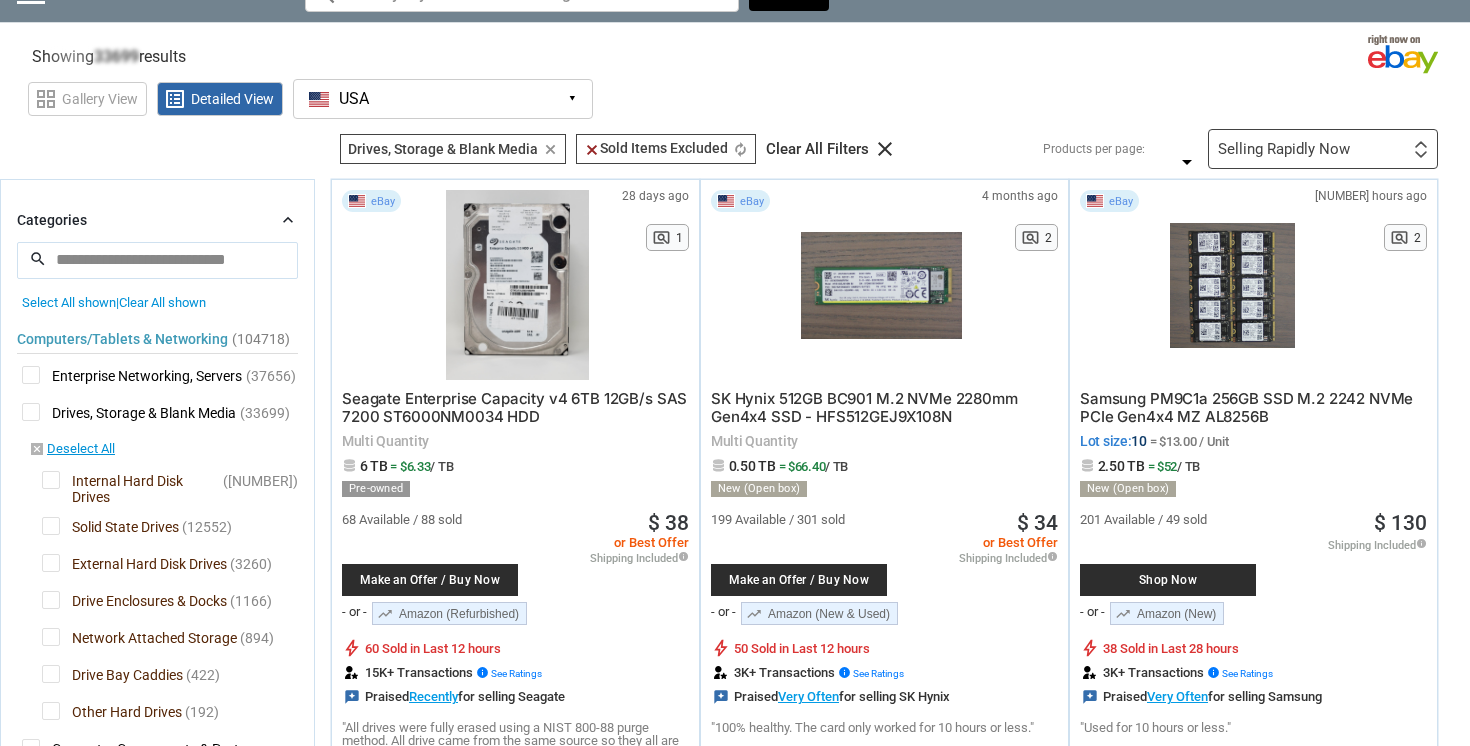 scroll, scrollTop: 43, scrollLeft: 0, axis: vertical 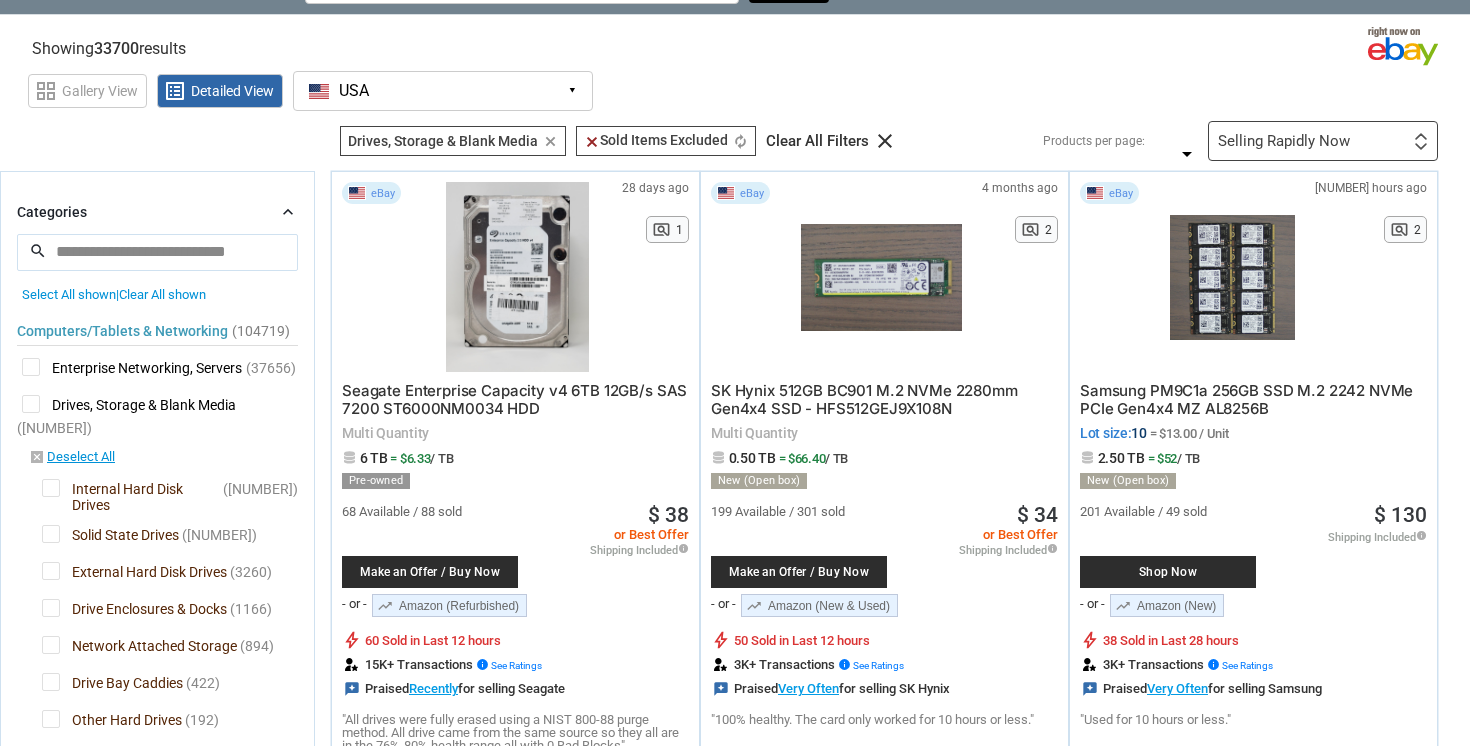 click on "Computers/Tablets & Networking
([NUMBER])
[L1]
Enterprise Networking, Servers
([NUMBER])
[L2]
Computer Servers
([NUMBER])
[L4]
Network Switches
([NUMBER])
[L4]
Switch Modules
([NUMBER])
[L4]" at bounding box center [157, 620] 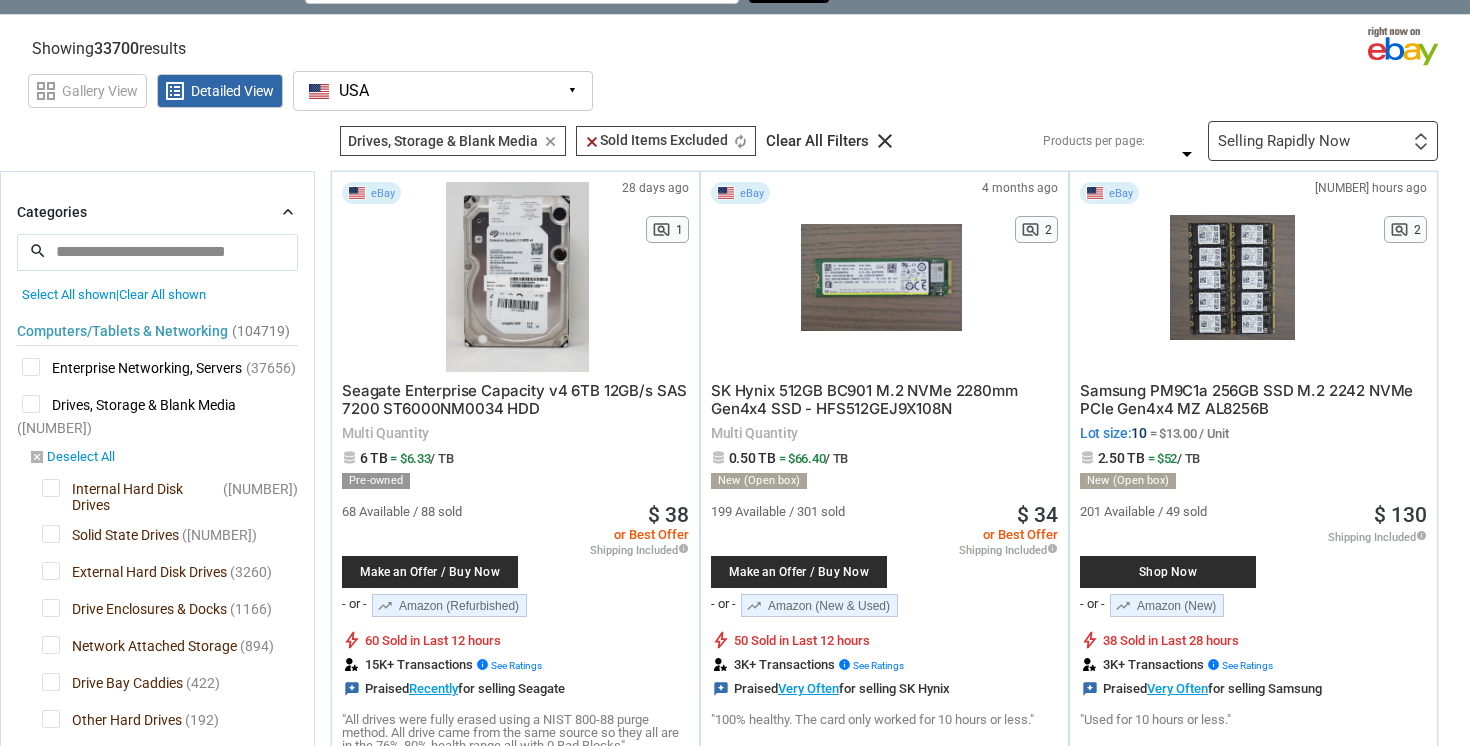 click on "disabled_by_default" at bounding box center (37, 457) 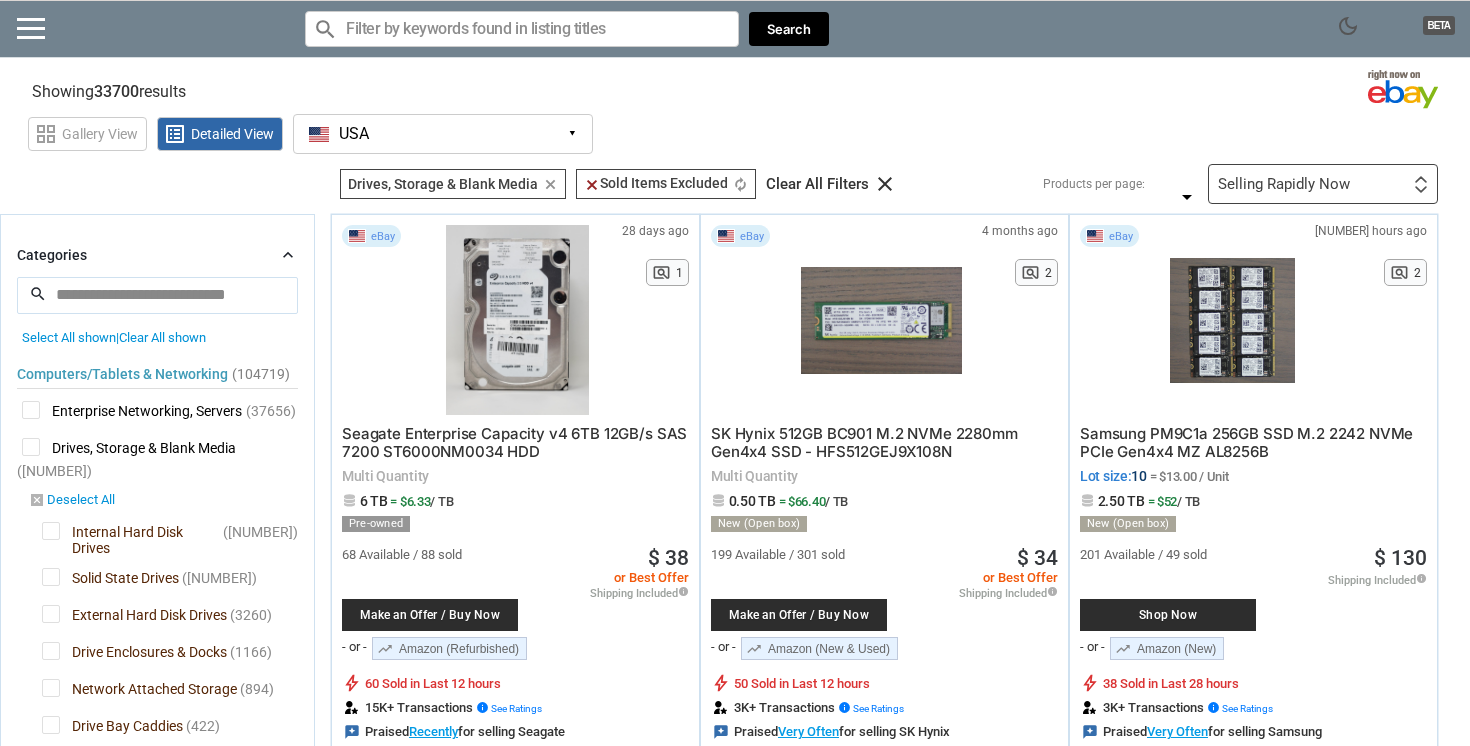 click on "disabled_by_default Deselect All" at bounding box center (72, 501) 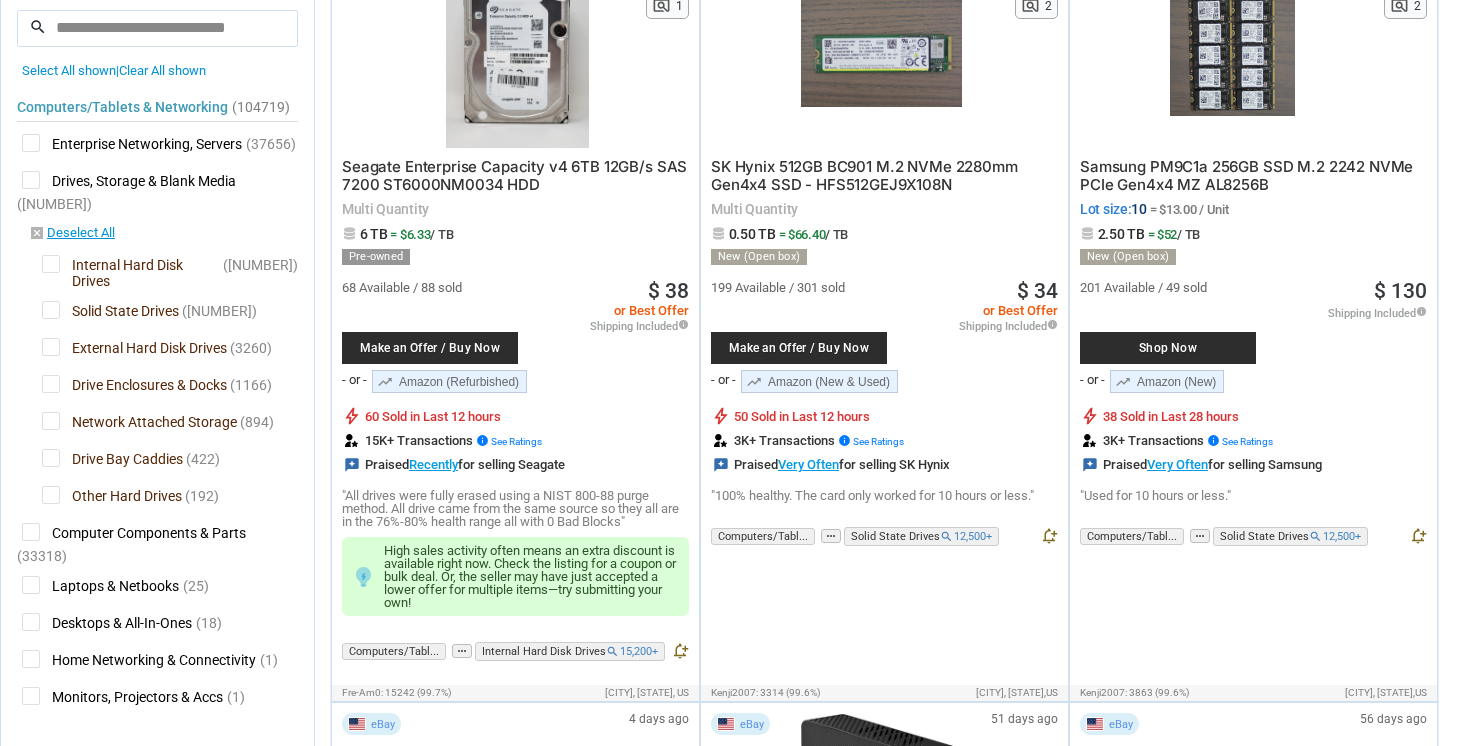 scroll, scrollTop: 260, scrollLeft: 0, axis: vertical 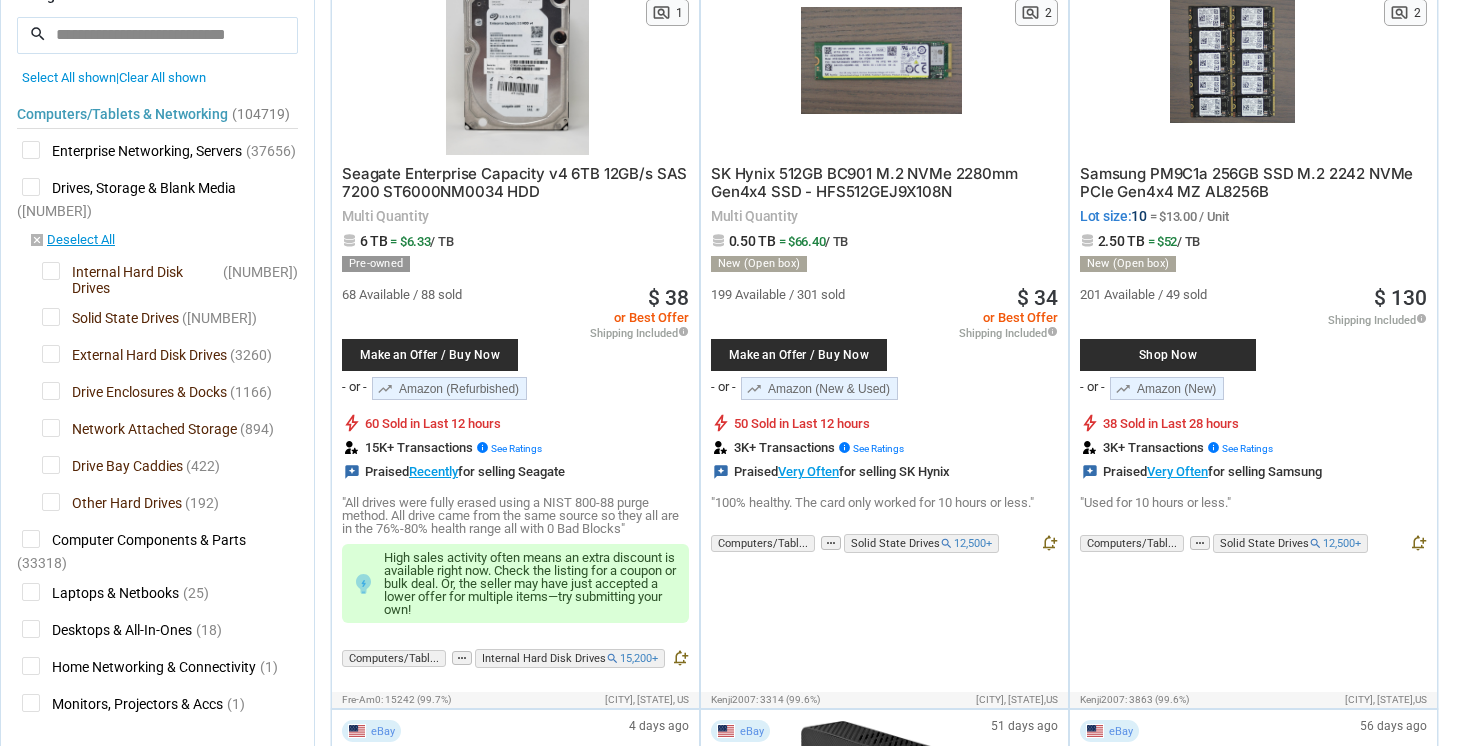 click on "Internal Hard Disk Drives" at bounding box center (131, 274) 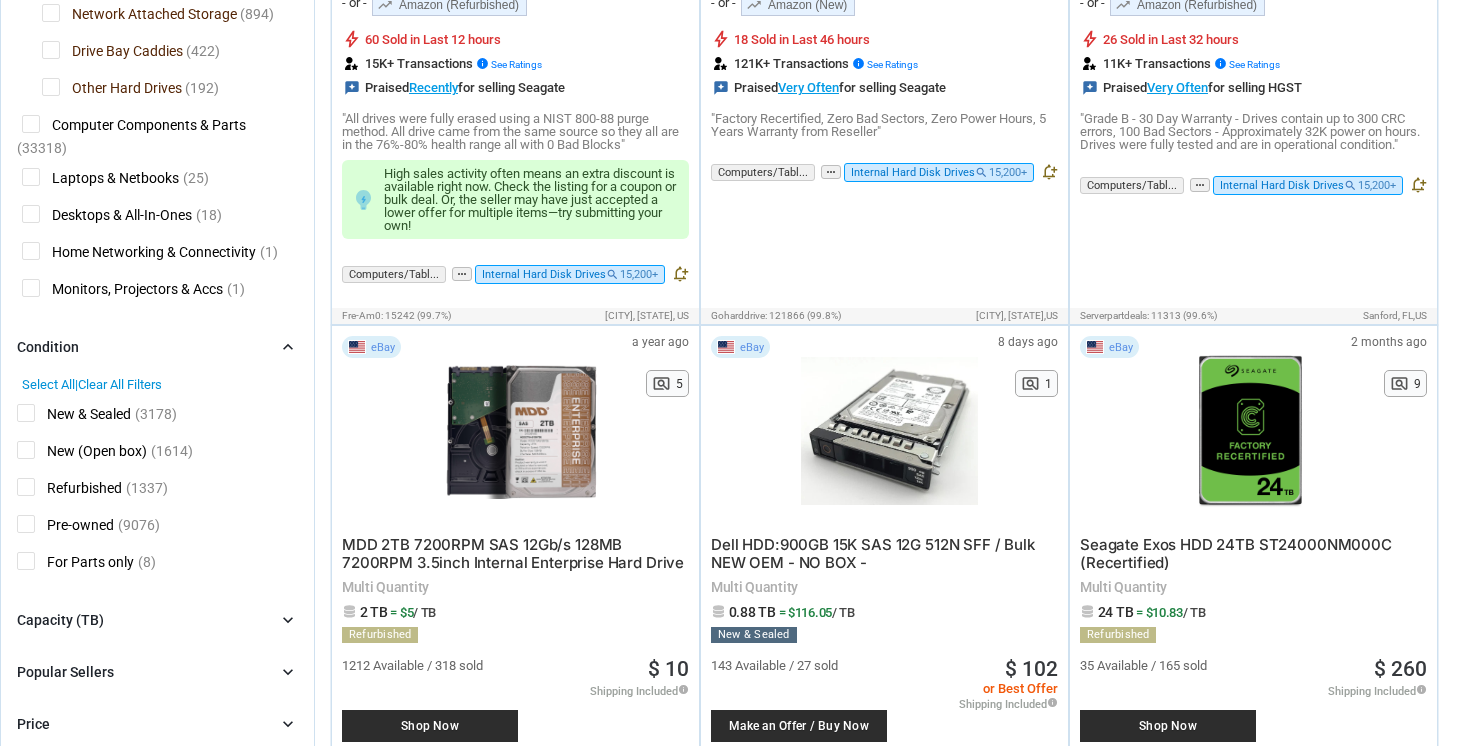 scroll, scrollTop: 651, scrollLeft: 0, axis: vertical 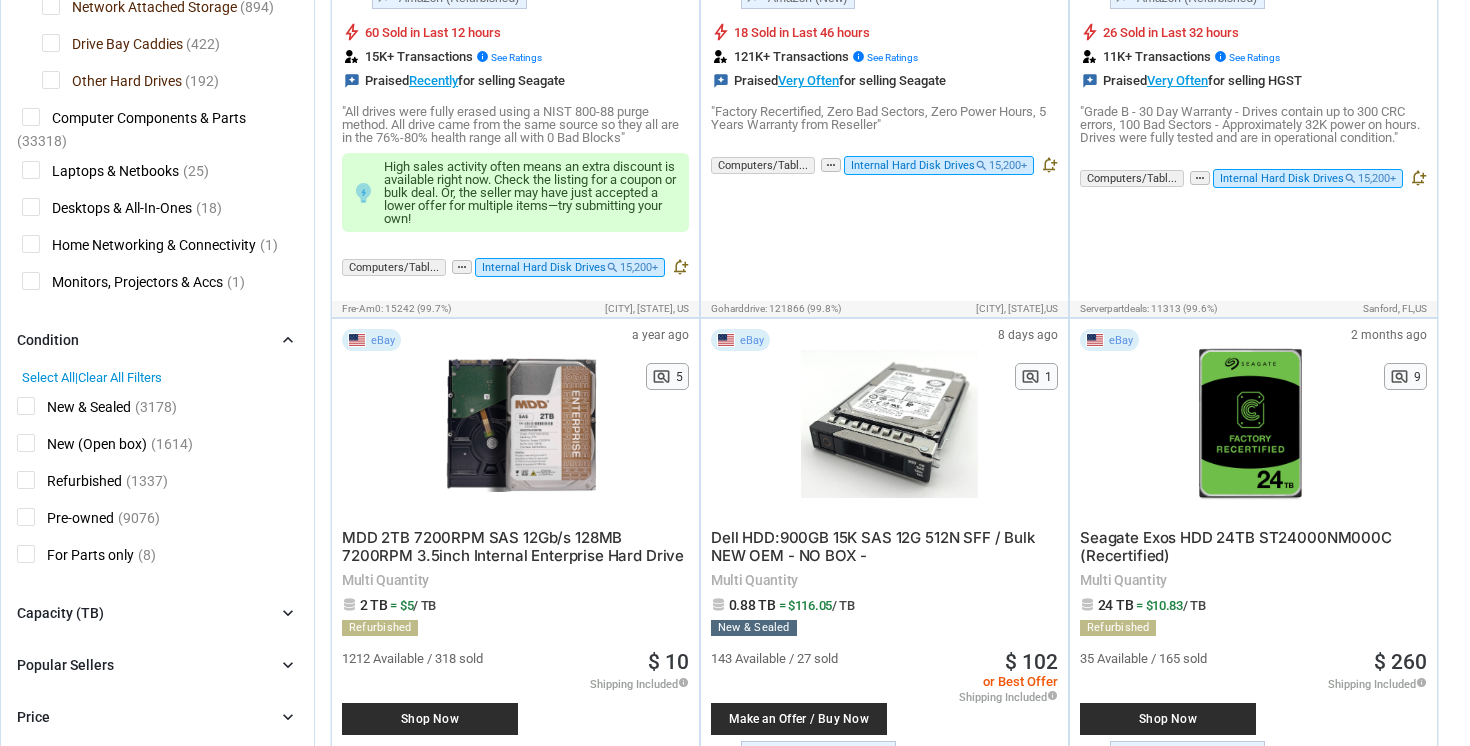 click on "New & Sealed" at bounding box center [74, 409] 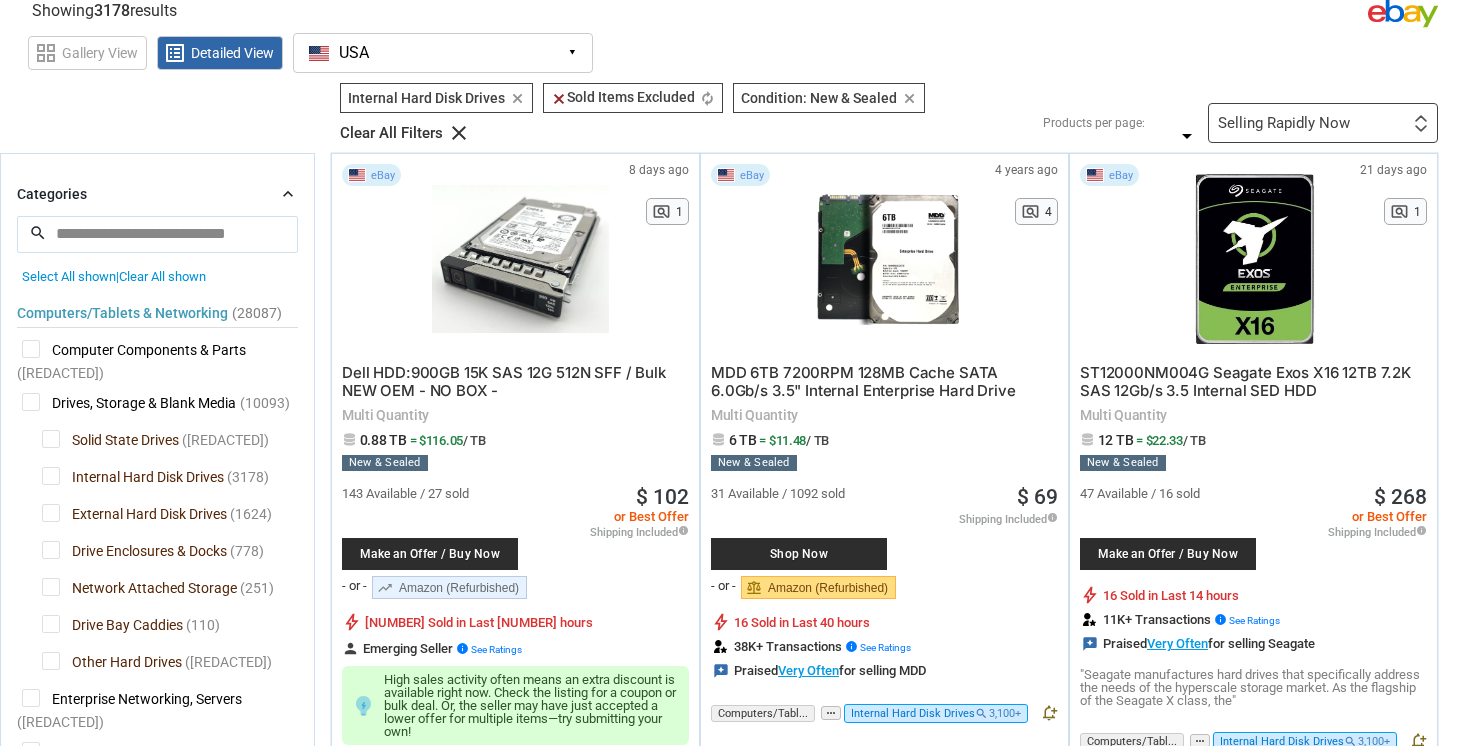 scroll, scrollTop: 775, scrollLeft: 0, axis: vertical 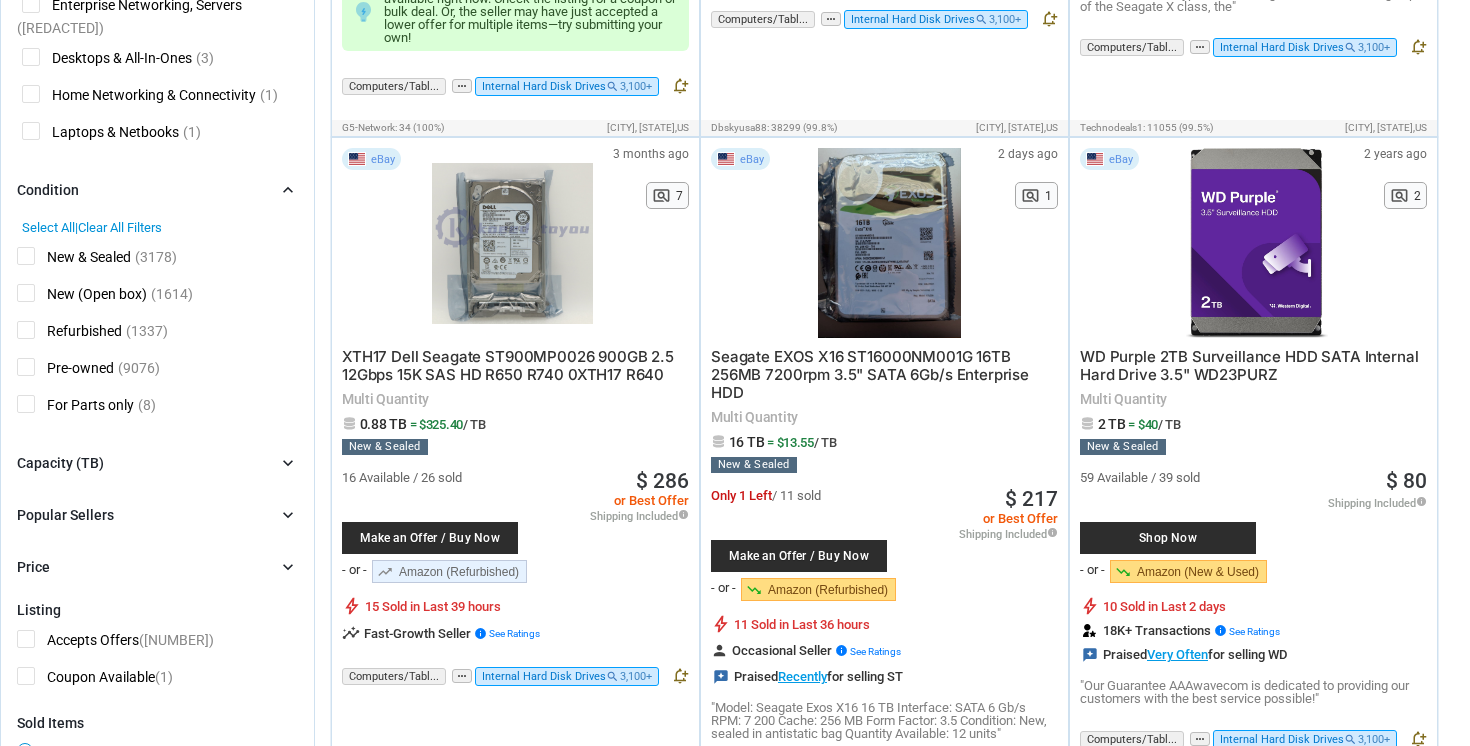 click on "Capacity (TB)
chevron_right" at bounding box center (157, 463) 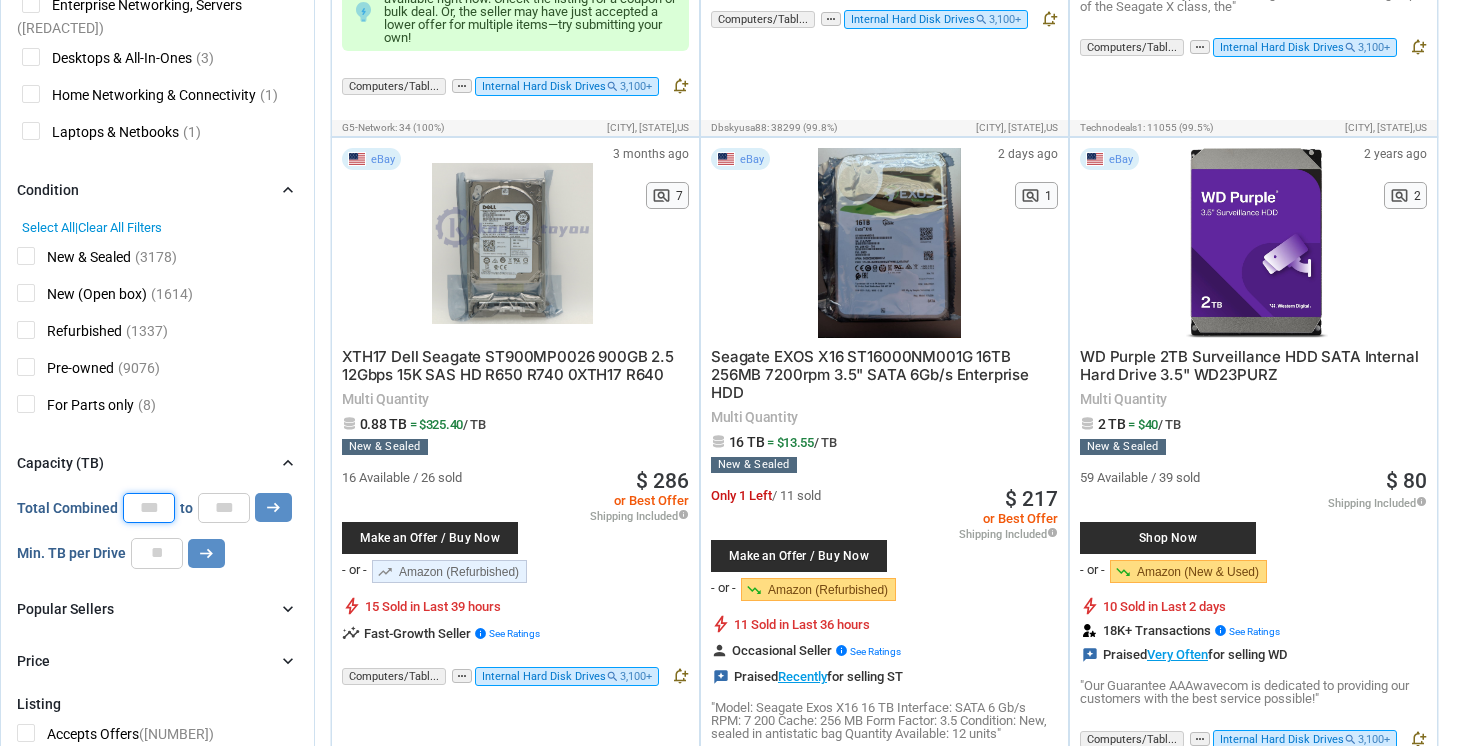 click on "*" at bounding box center (149, 508) 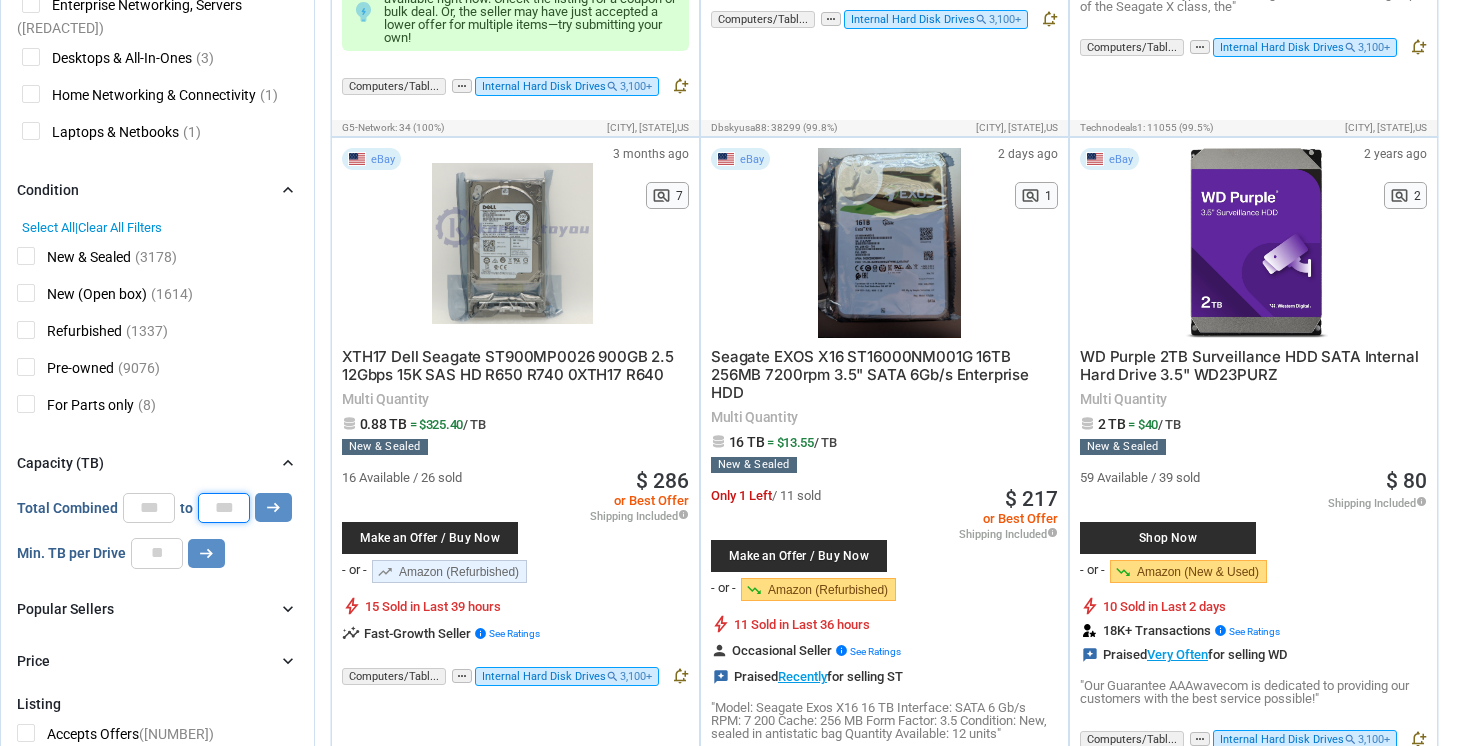 click on "*" at bounding box center (224, 508) 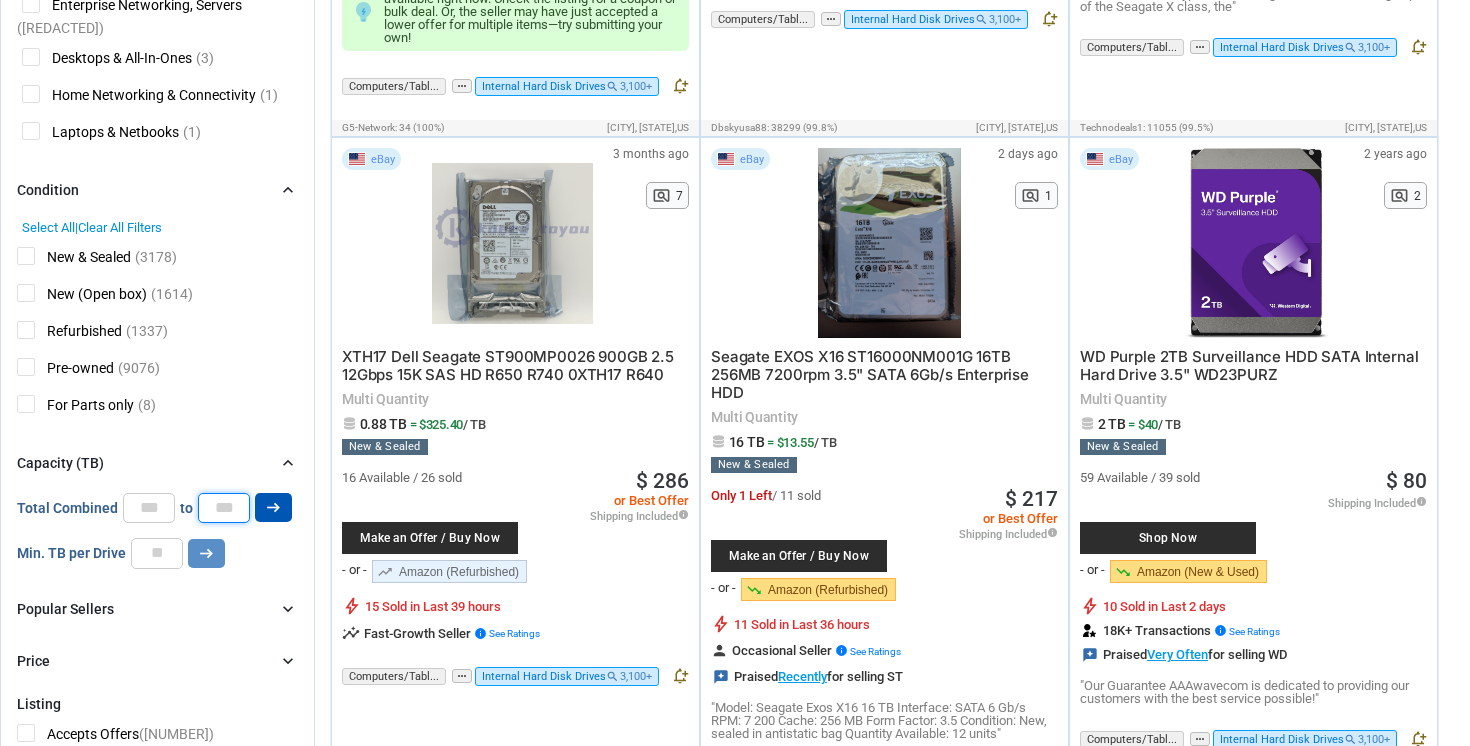 type on "*" 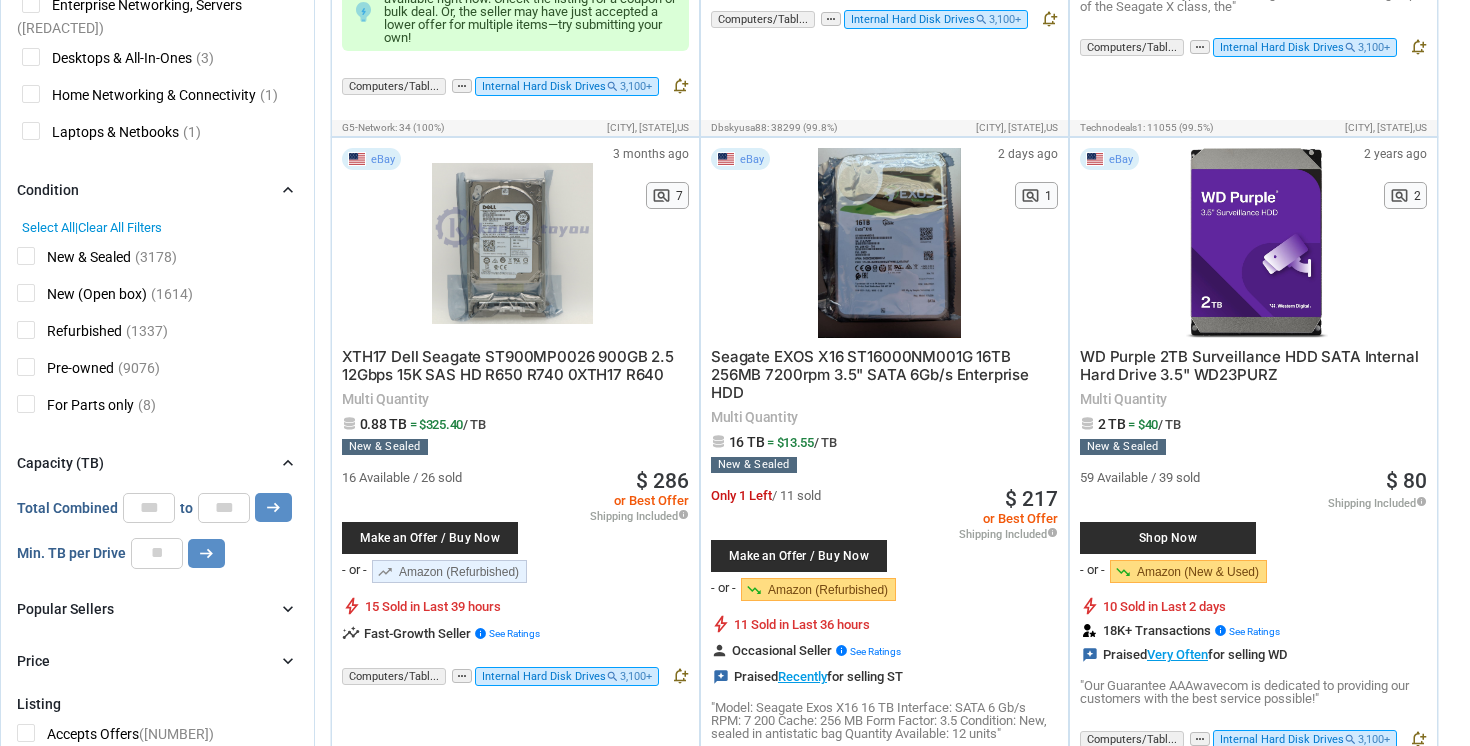 click on "arrow_right_alt" at bounding box center (273, 507) 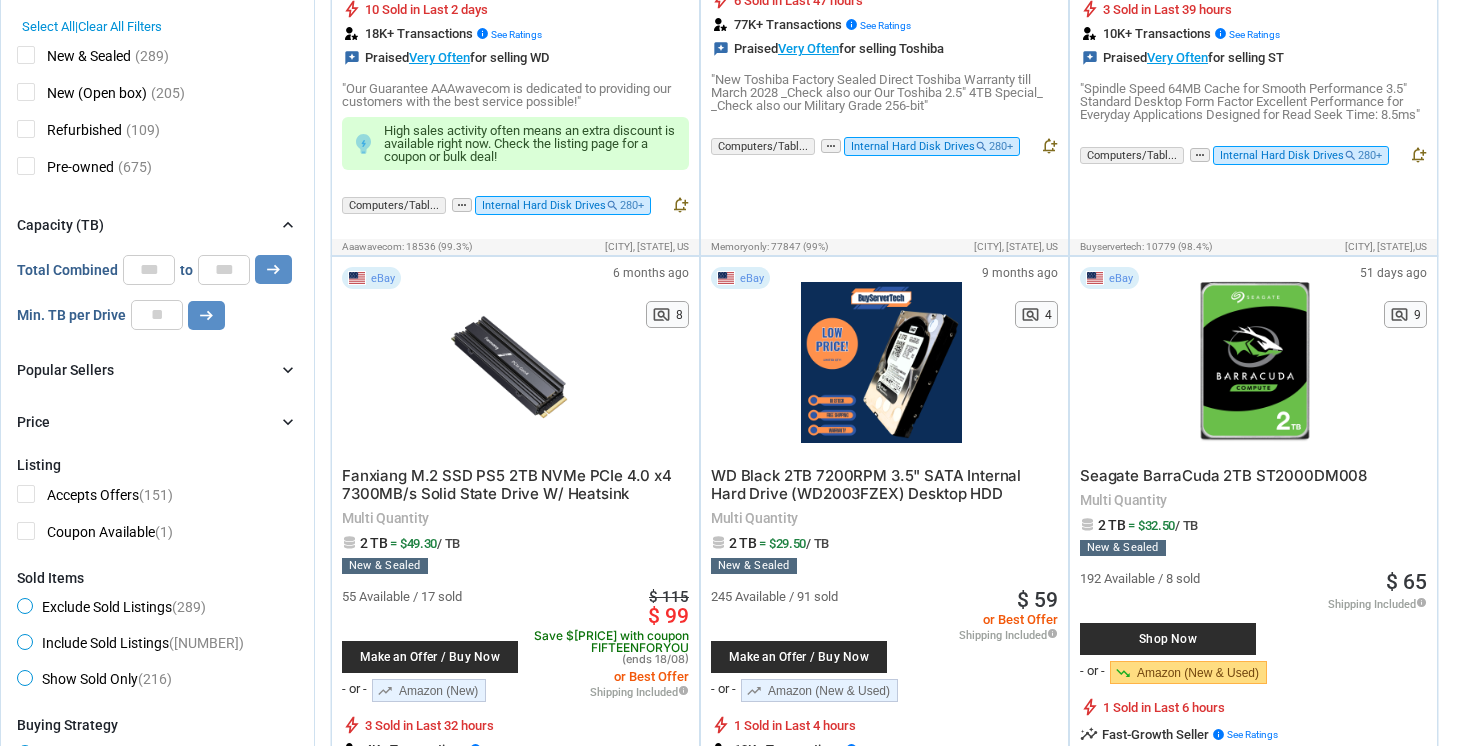 scroll, scrollTop: 684, scrollLeft: 0, axis: vertical 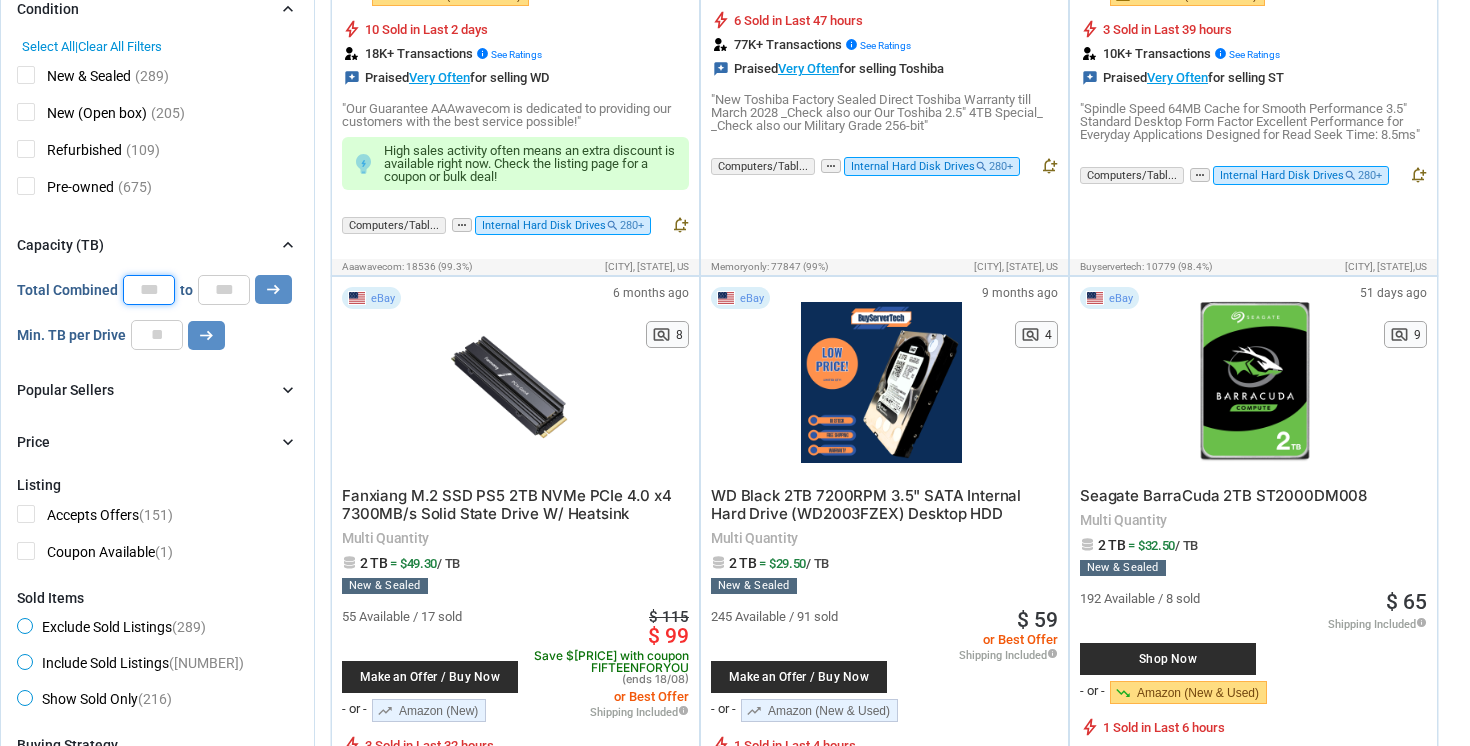 click on "*" at bounding box center [149, 290] 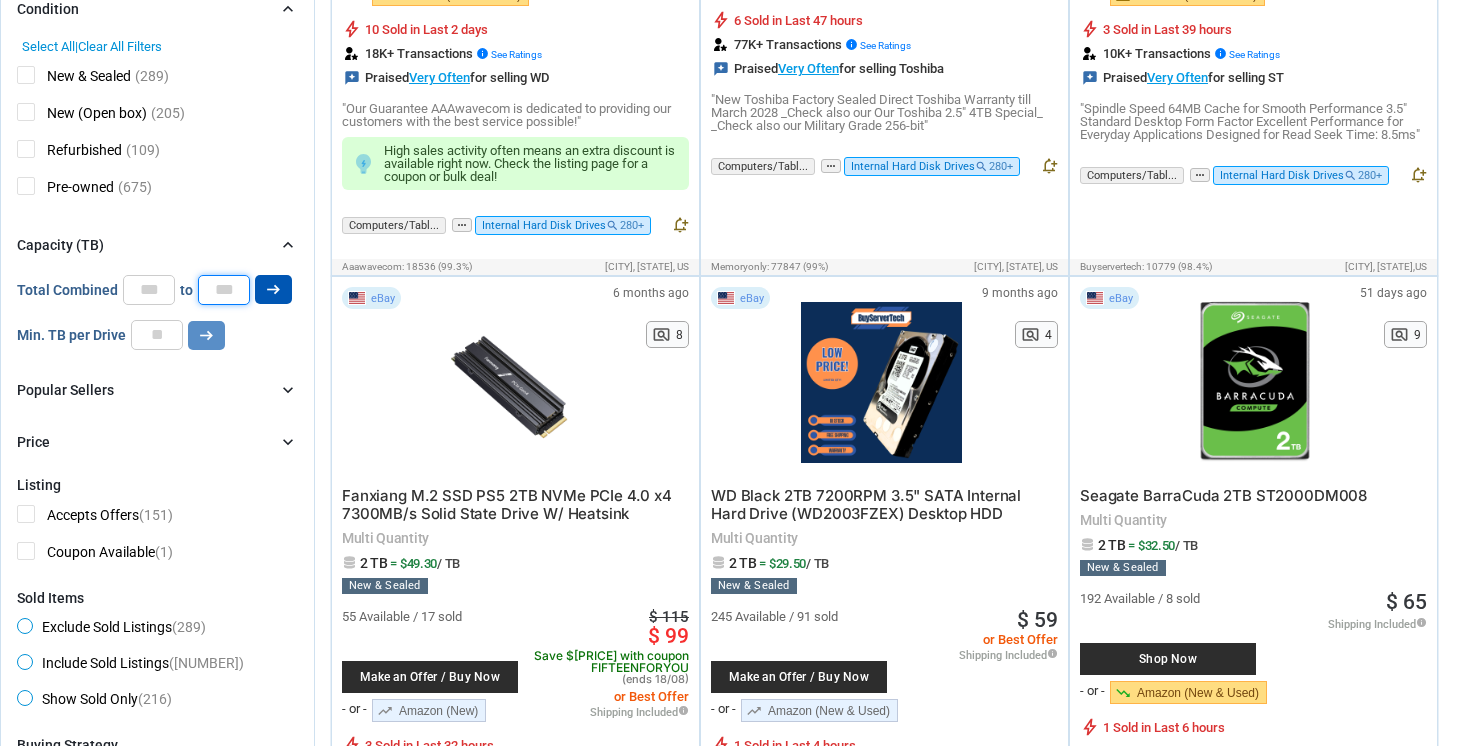 type on "*" 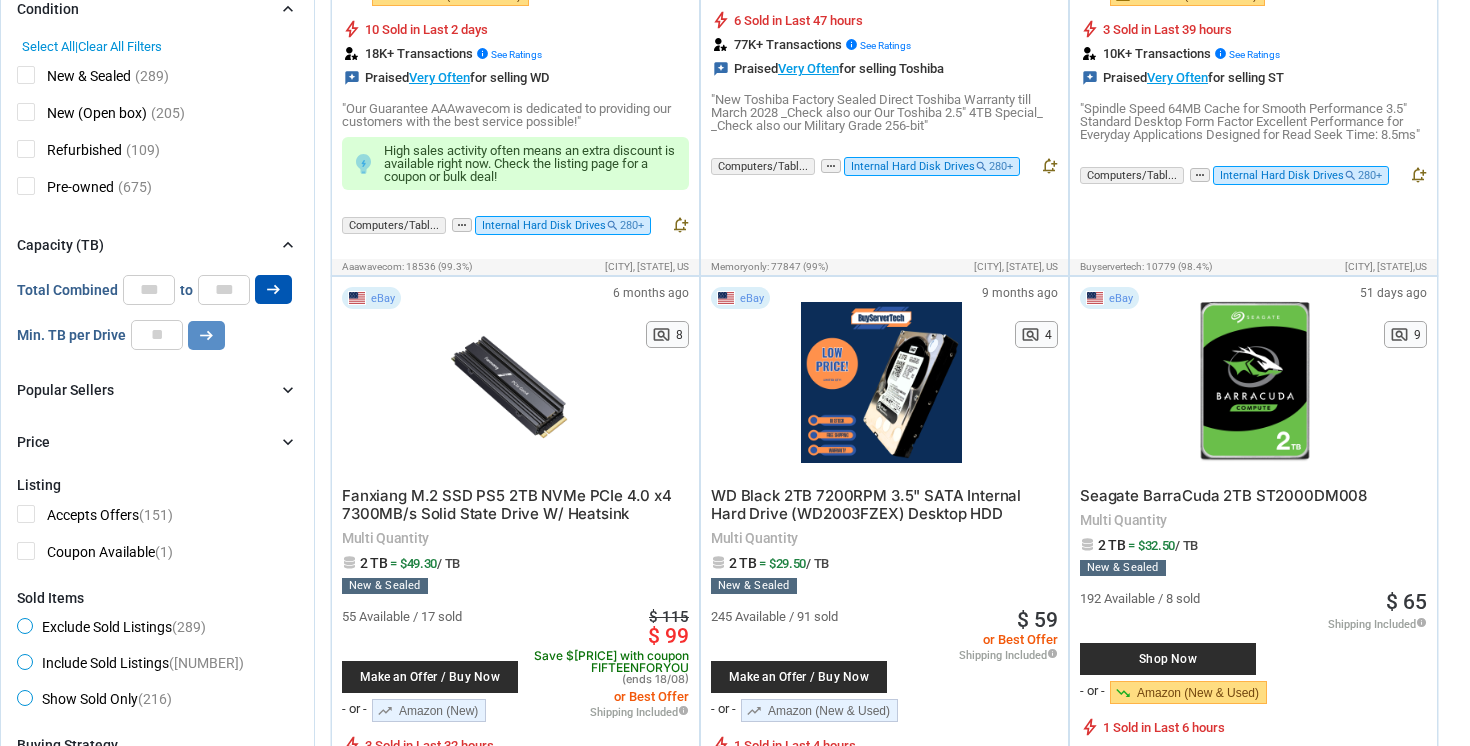 click on "arrow_right_alt" at bounding box center [273, 289] 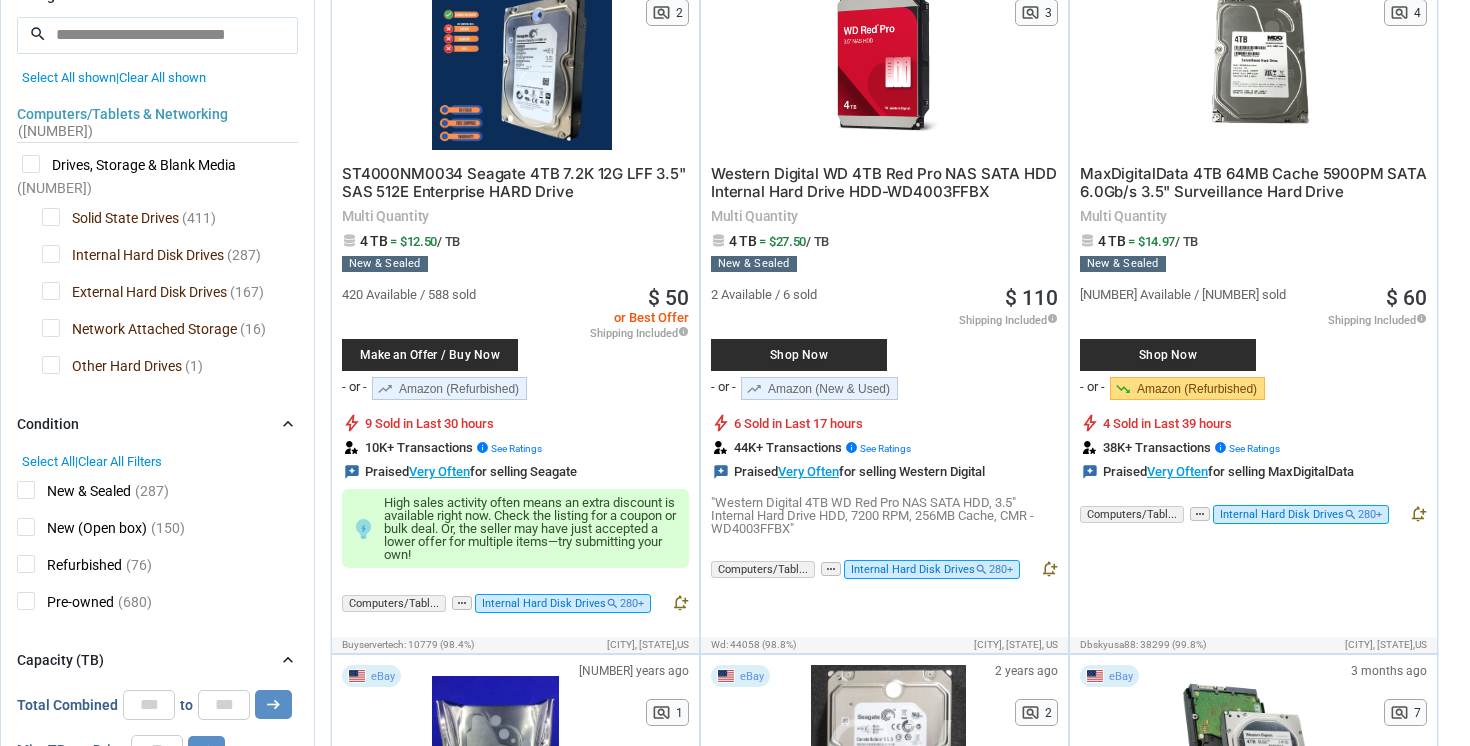 scroll, scrollTop: 322, scrollLeft: 0, axis: vertical 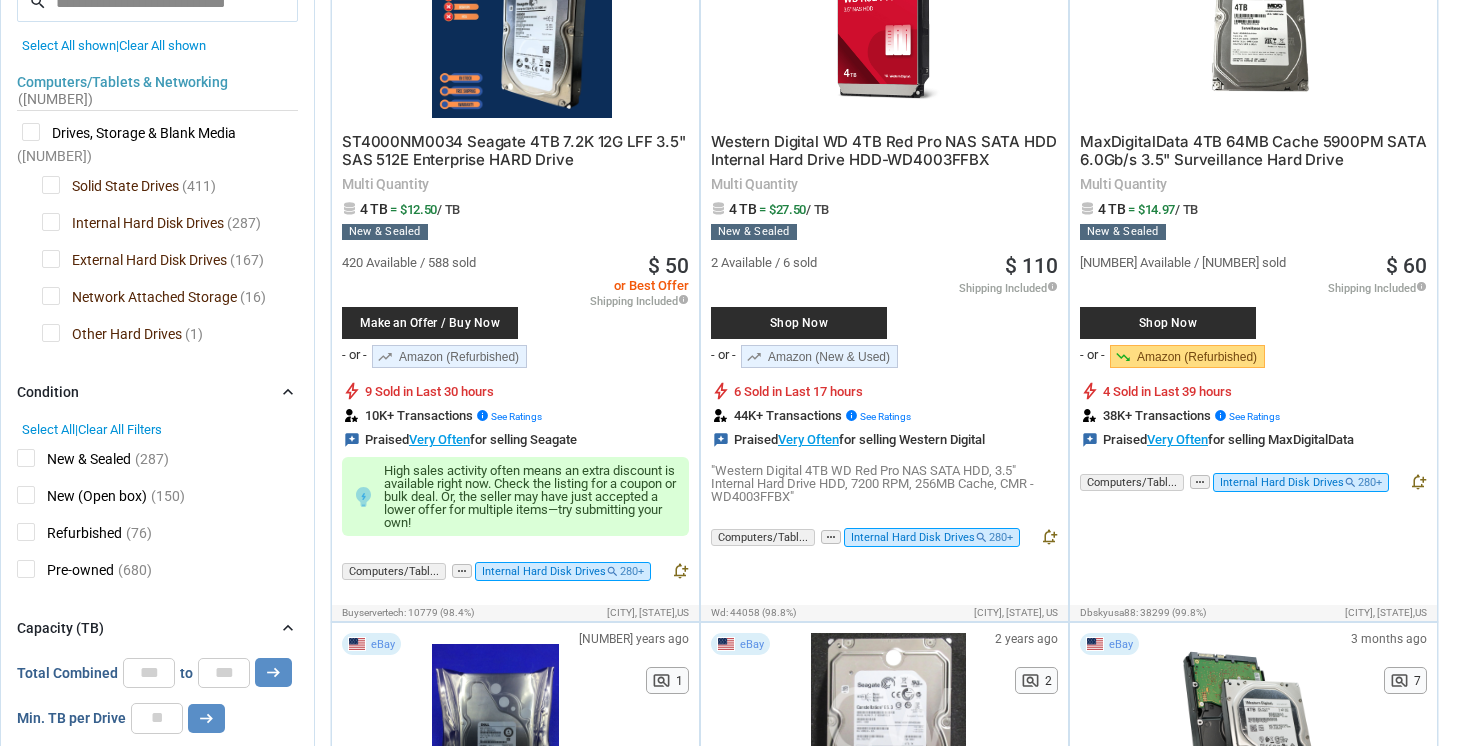 click on "New (Open box)" at bounding box center [82, 498] 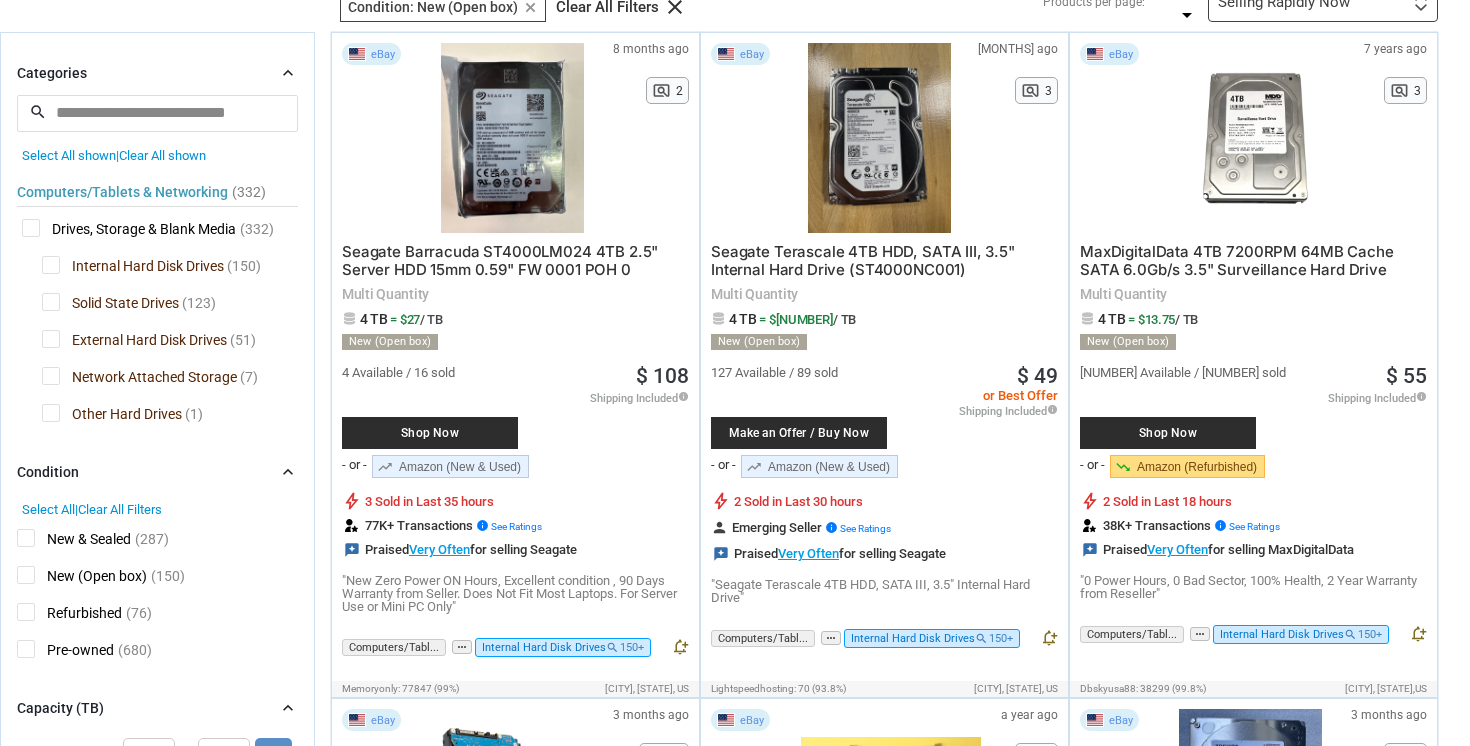 scroll, scrollTop: 250, scrollLeft: 0, axis: vertical 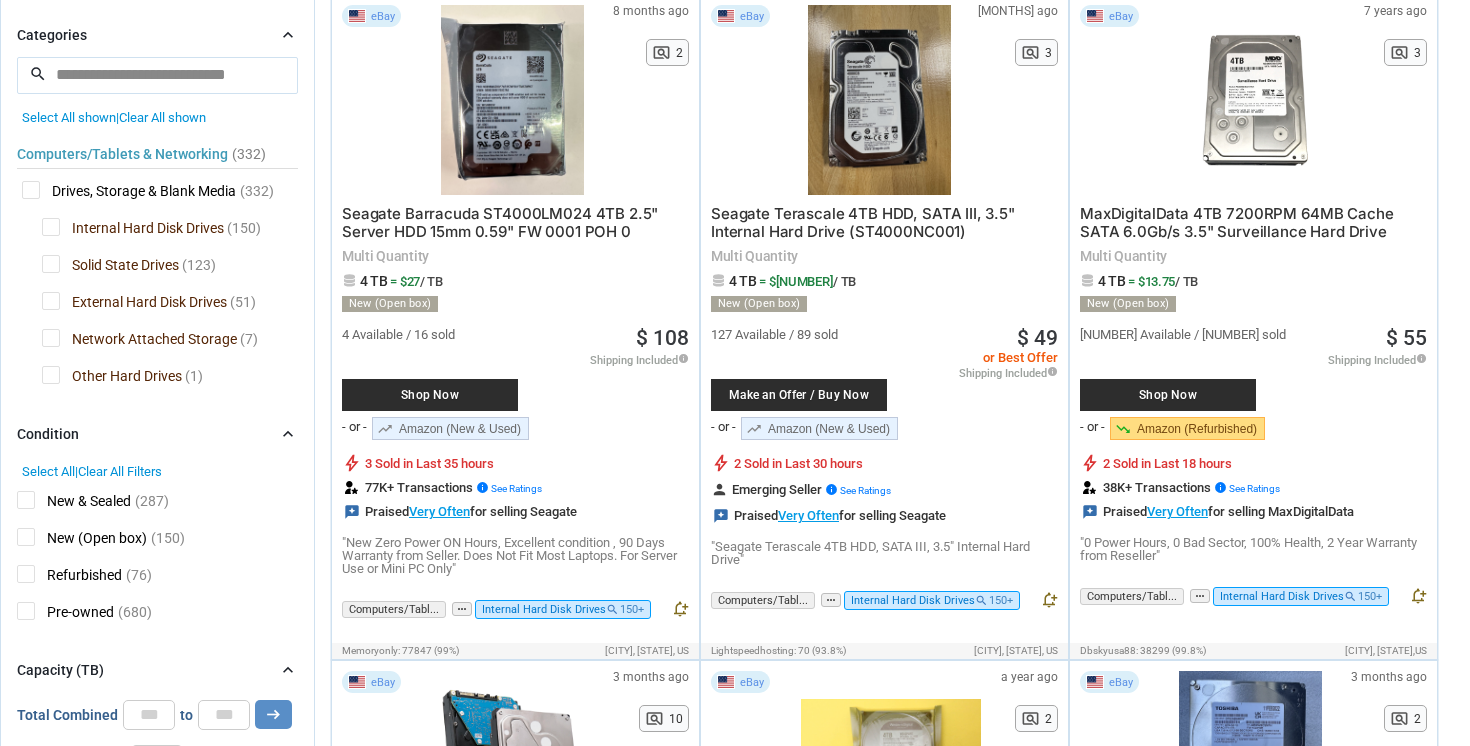 click on "Pre-owned" at bounding box center (65, 614) 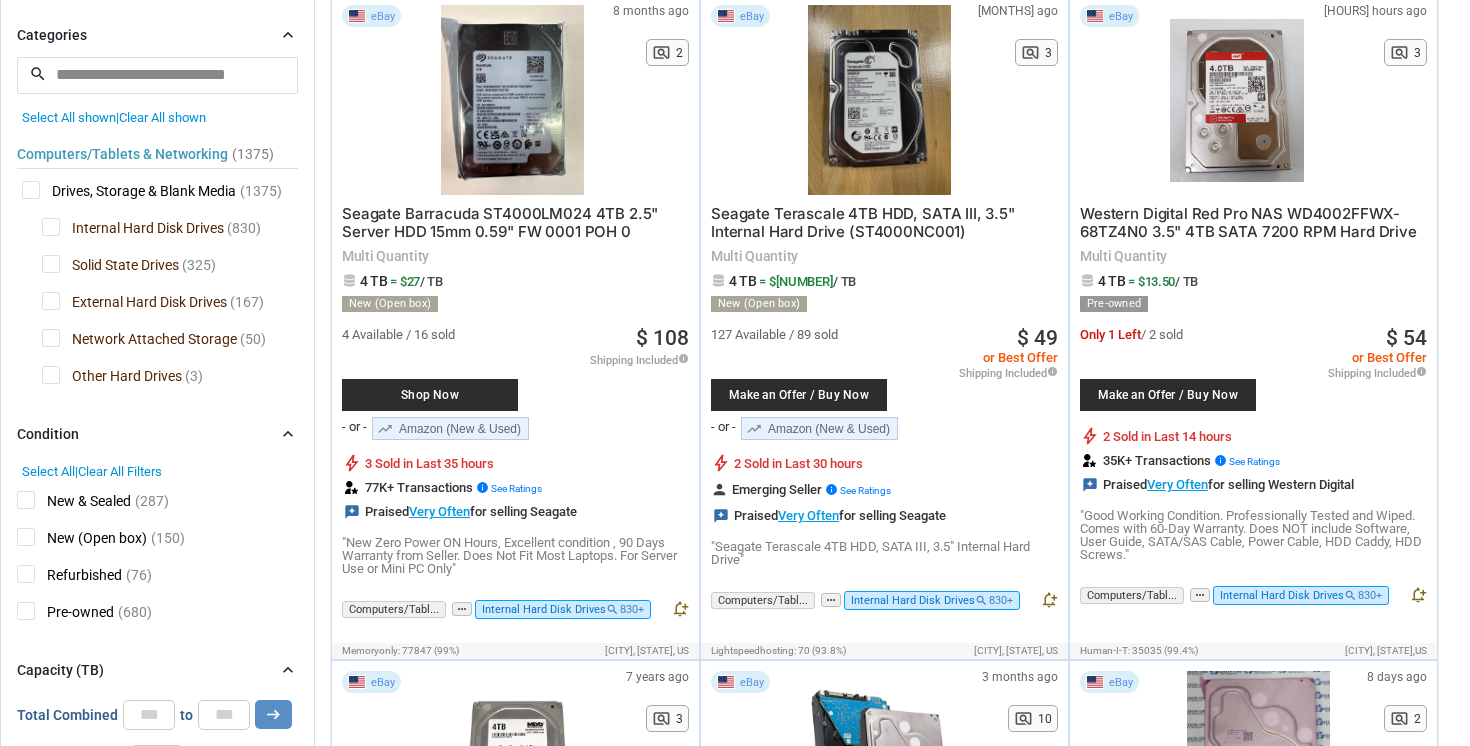 click on "Refurbished" at bounding box center (69, 577) 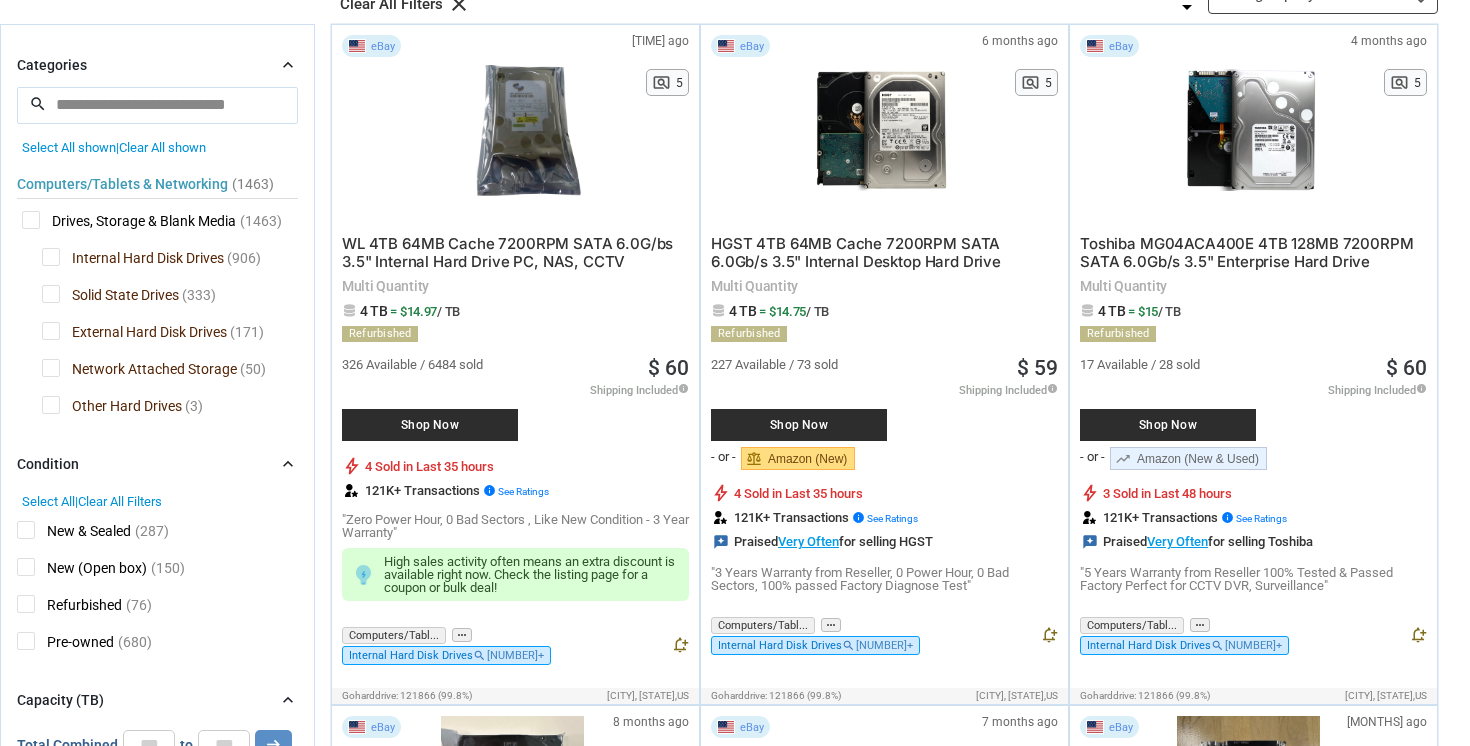 click on "New (Open box)" at bounding box center (82, 570) 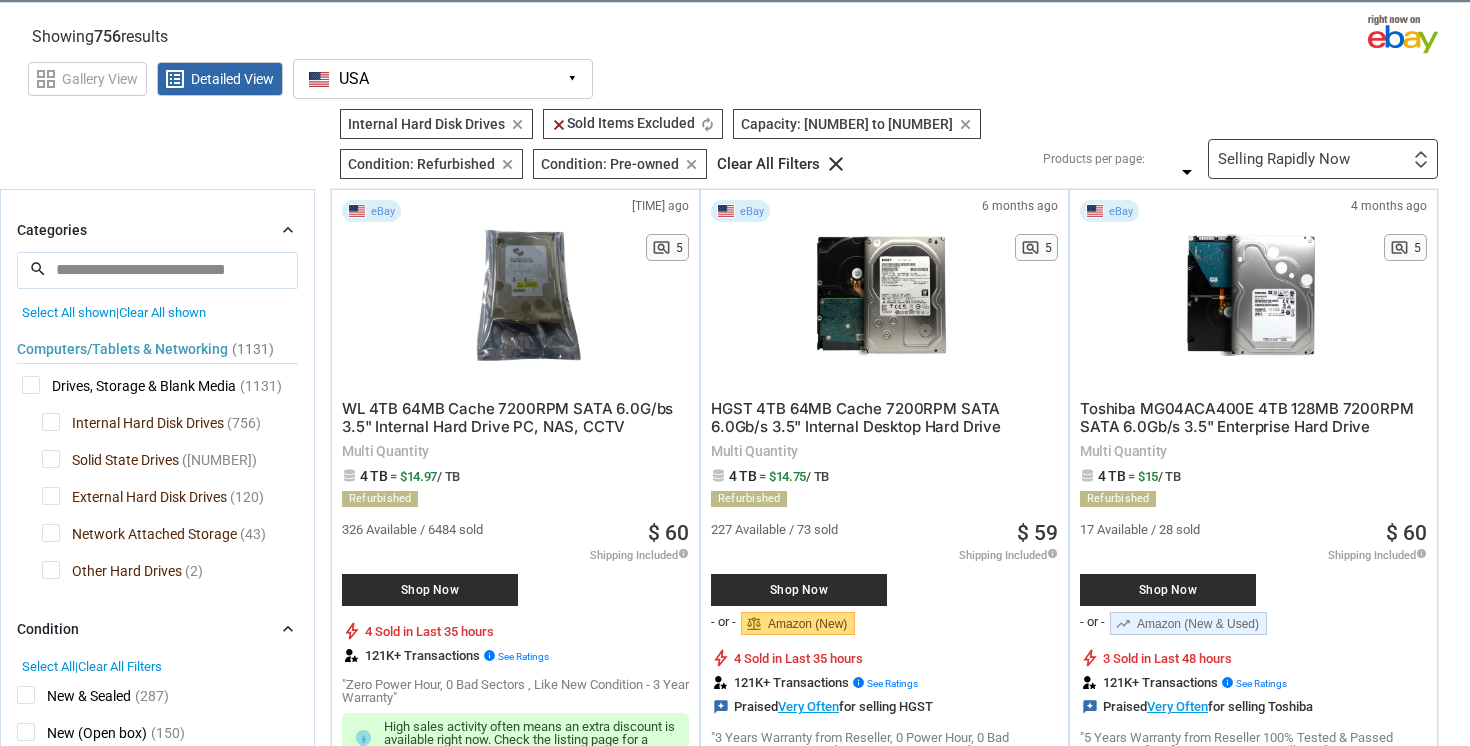 scroll, scrollTop: 0, scrollLeft: 0, axis: both 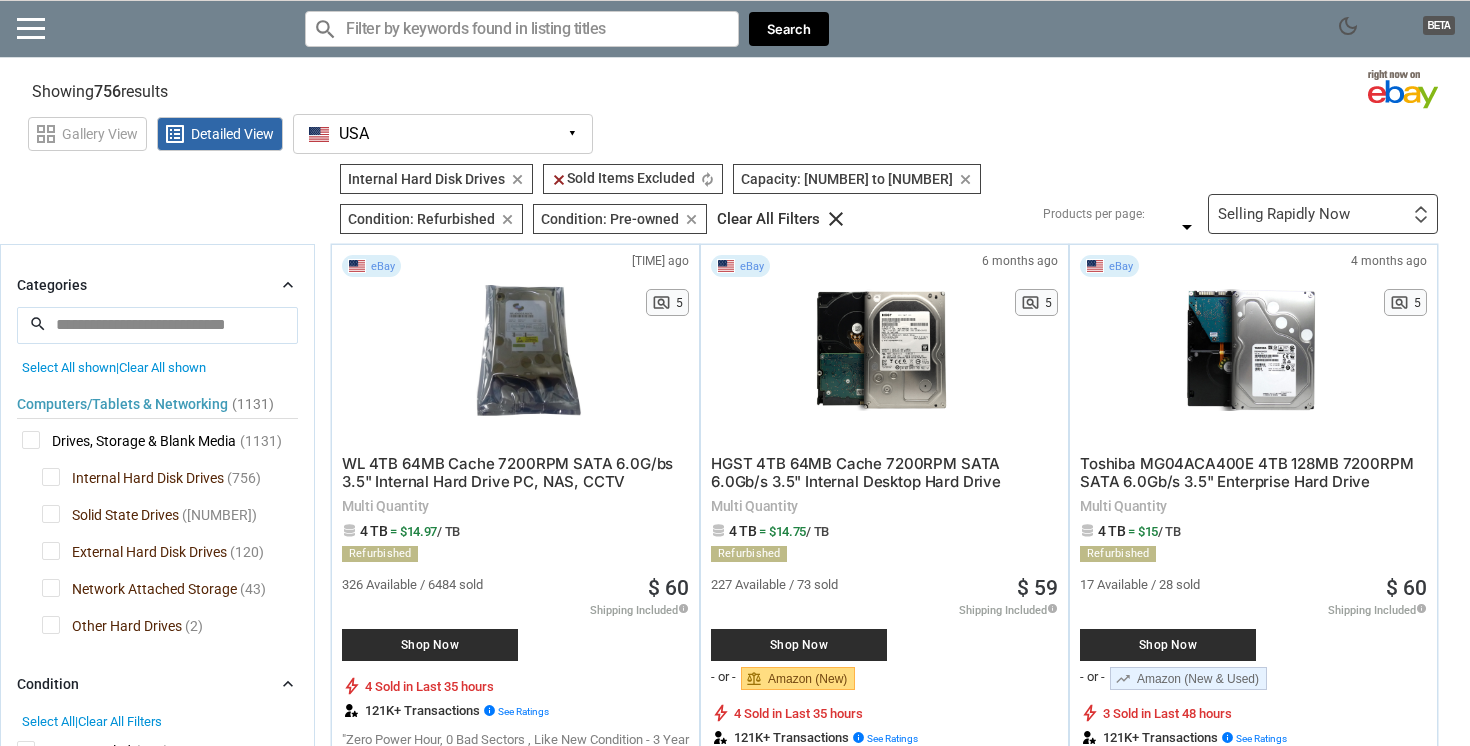 click on "Selling Rapidly Now
First or Last Chance to Buy
Recently Listed
Selling Rapidly Now
Lowest Price
Lowest $/TB  (with Lots)
Lowest $/TB  (without Lots)
Lowest $/Unit  (Lots Only)
Recent Price Drop
Highest Quantity Sold
Sold Out Recently
Sold Out Fastest
Oldest Listed" at bounding box center (1323, 214) 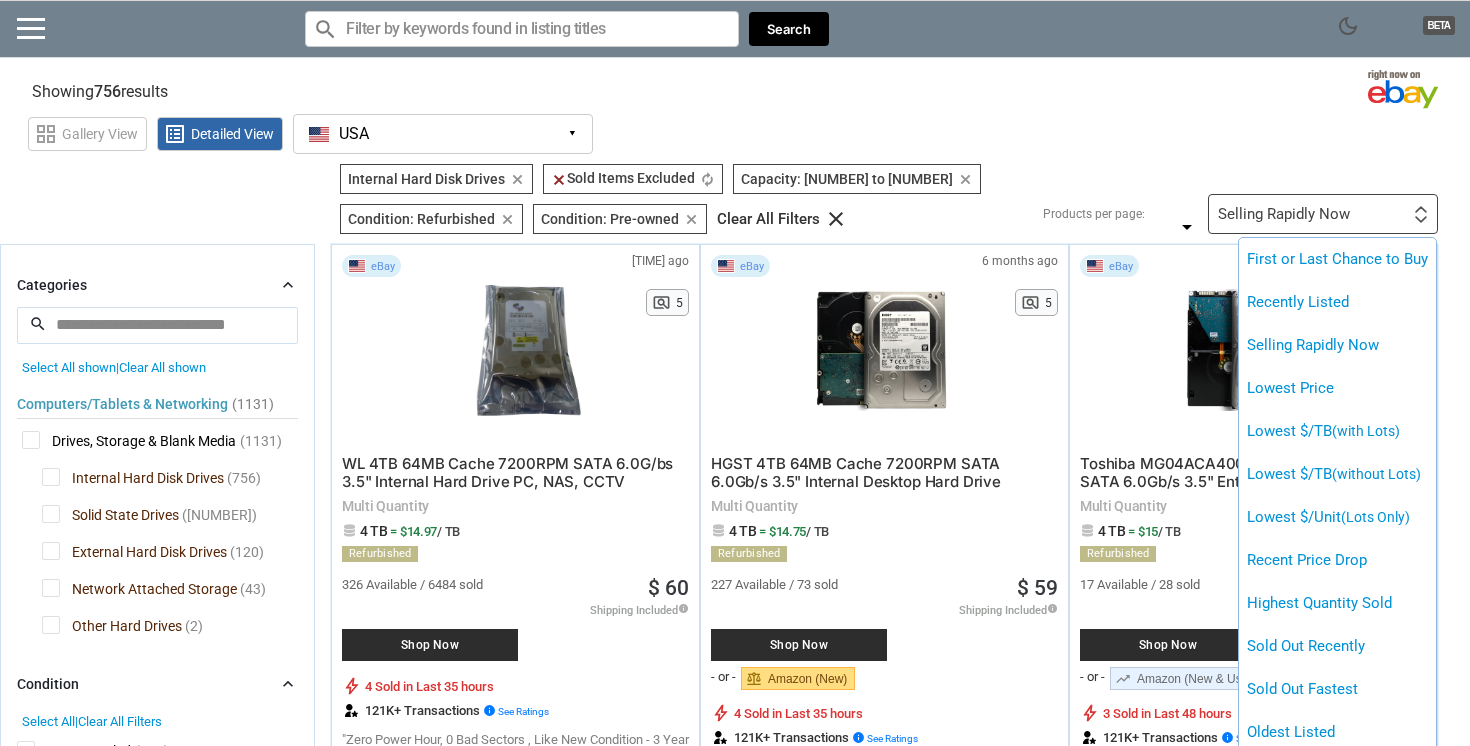 click on "Lowest Price" at bounding box center (1337, 388) 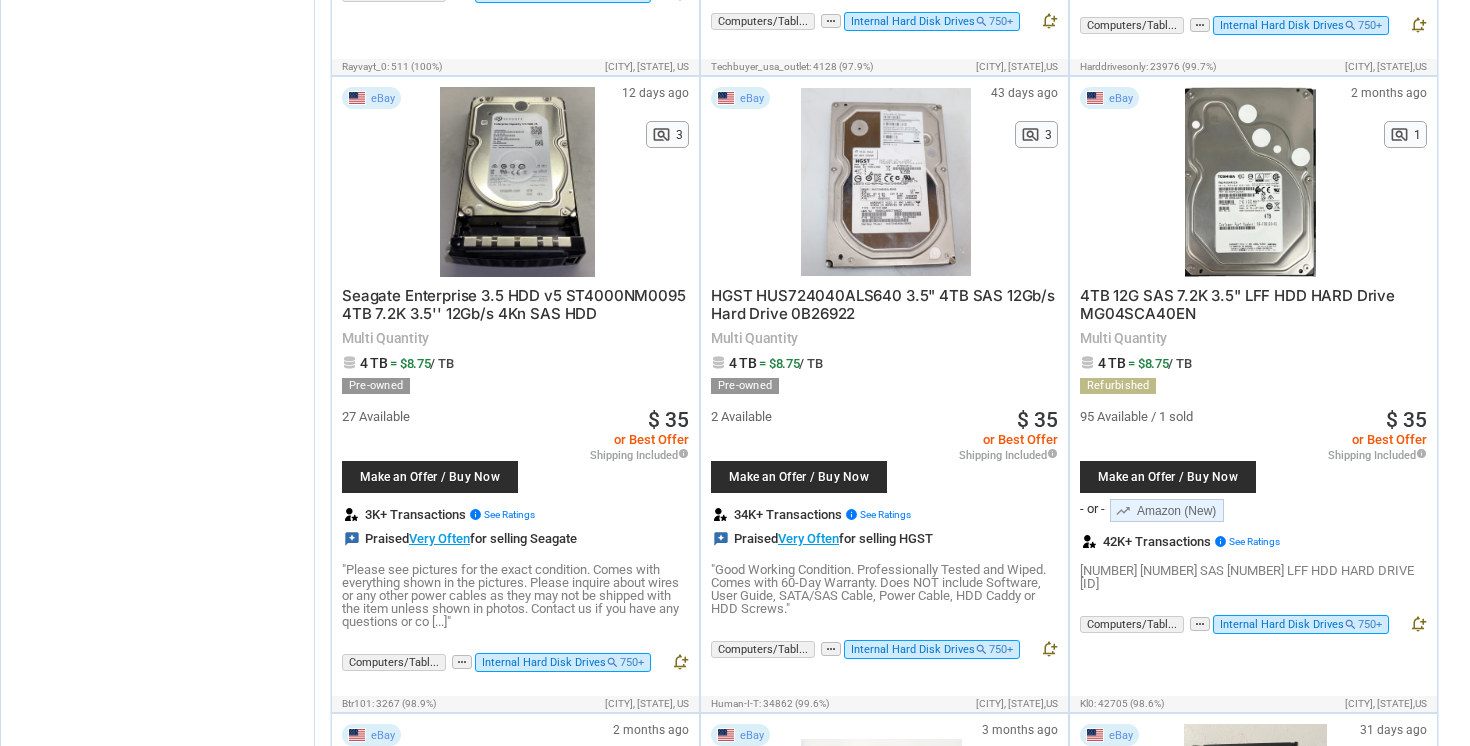 scroll, scrollTop: 4457, scrollLeft: 0, axis: vertical 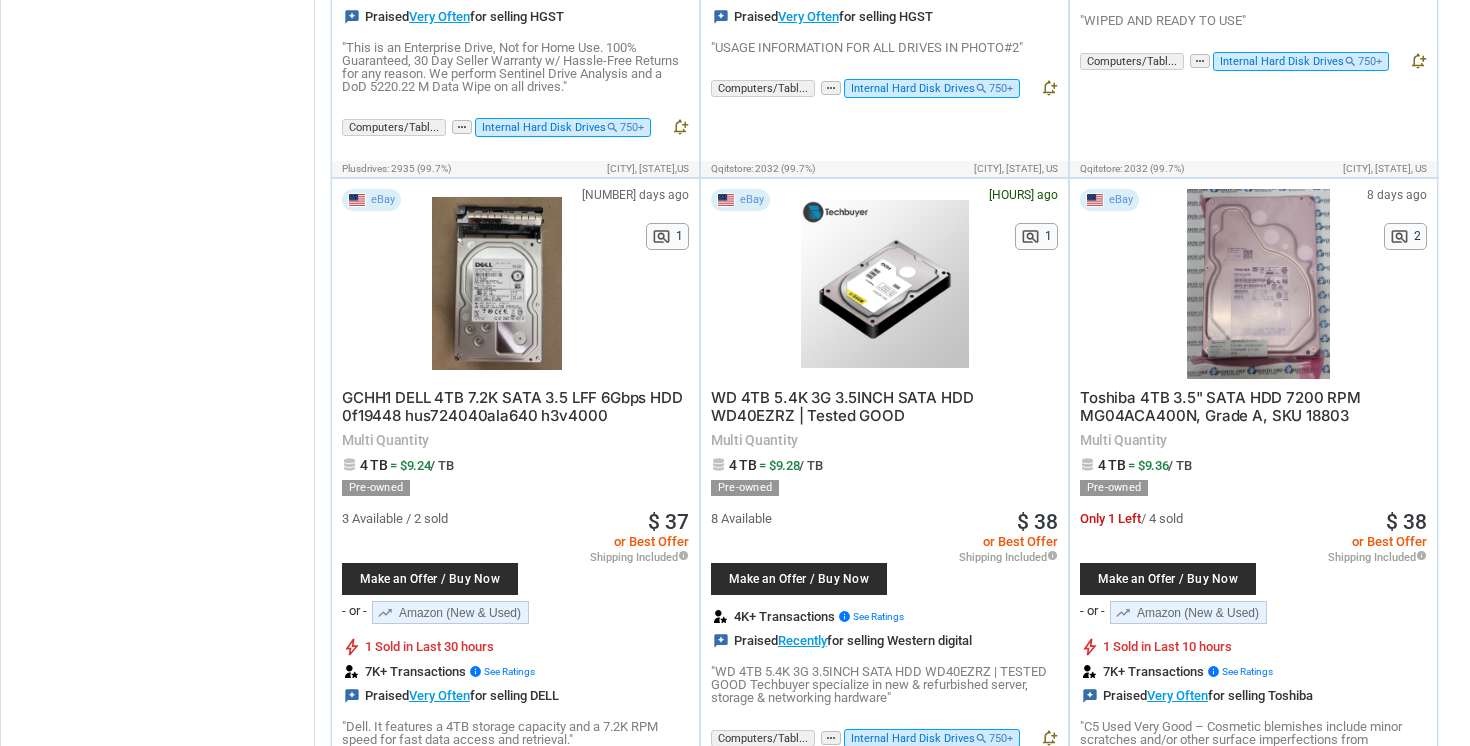 click at bounding box center (885, 284) 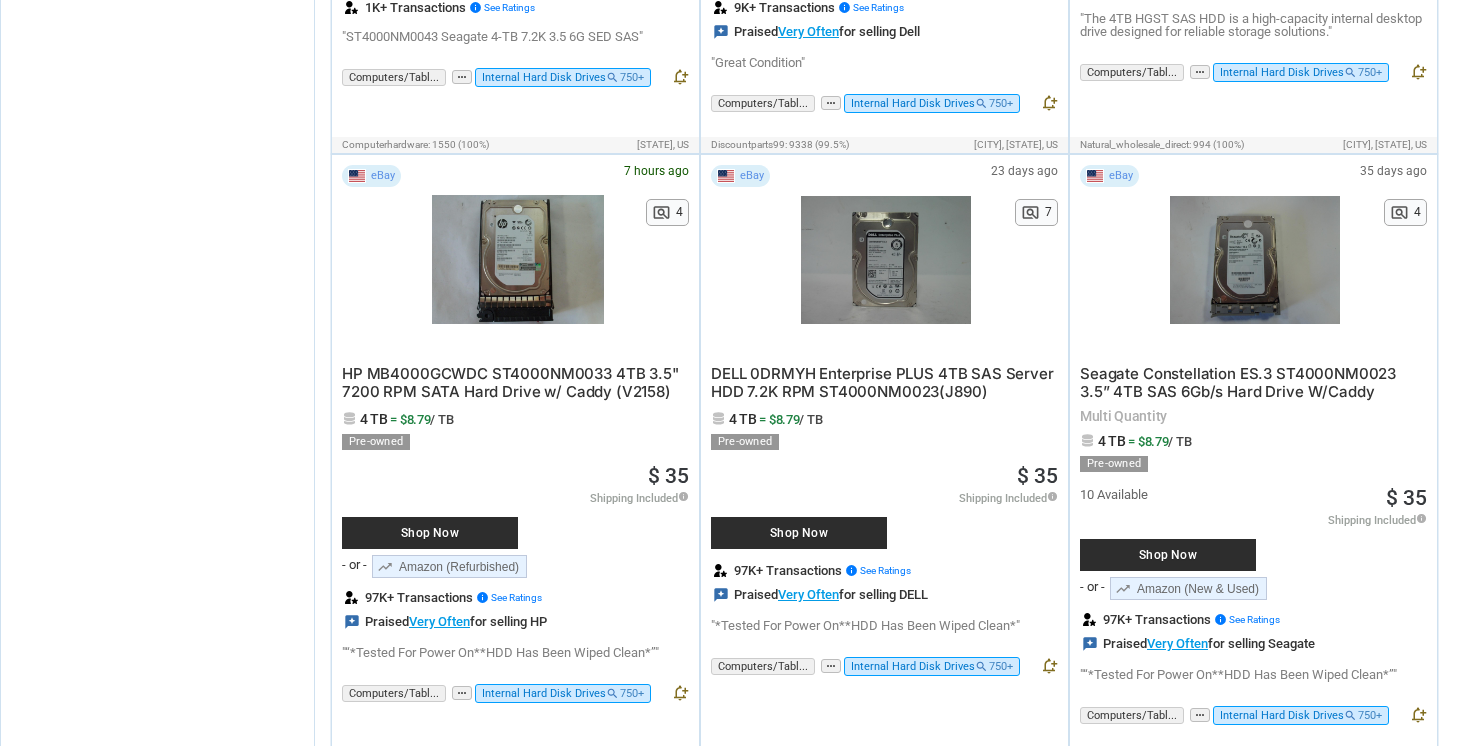 scroll, scrollTop: 6348, scrollLeft: 0, axis: vertical 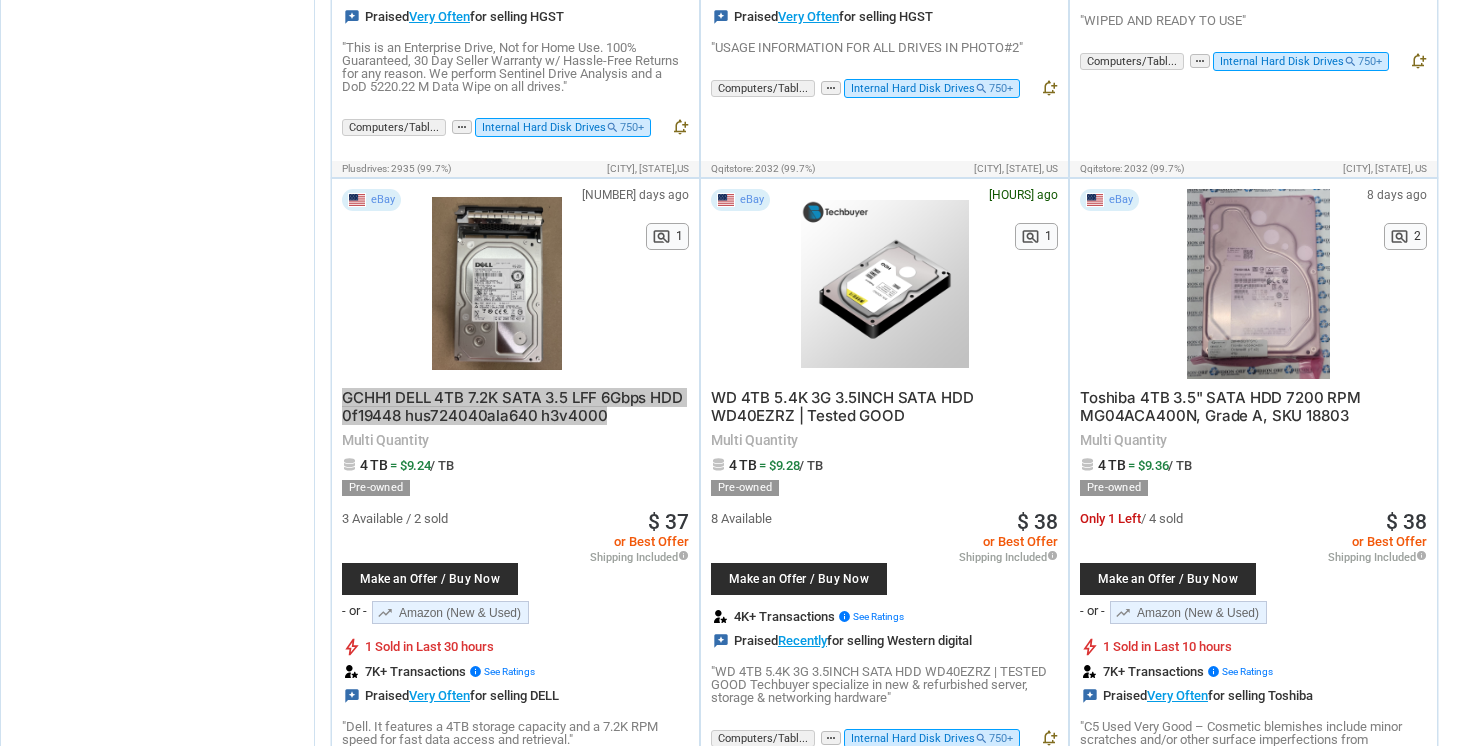 click at bounding box center (885, 284) 